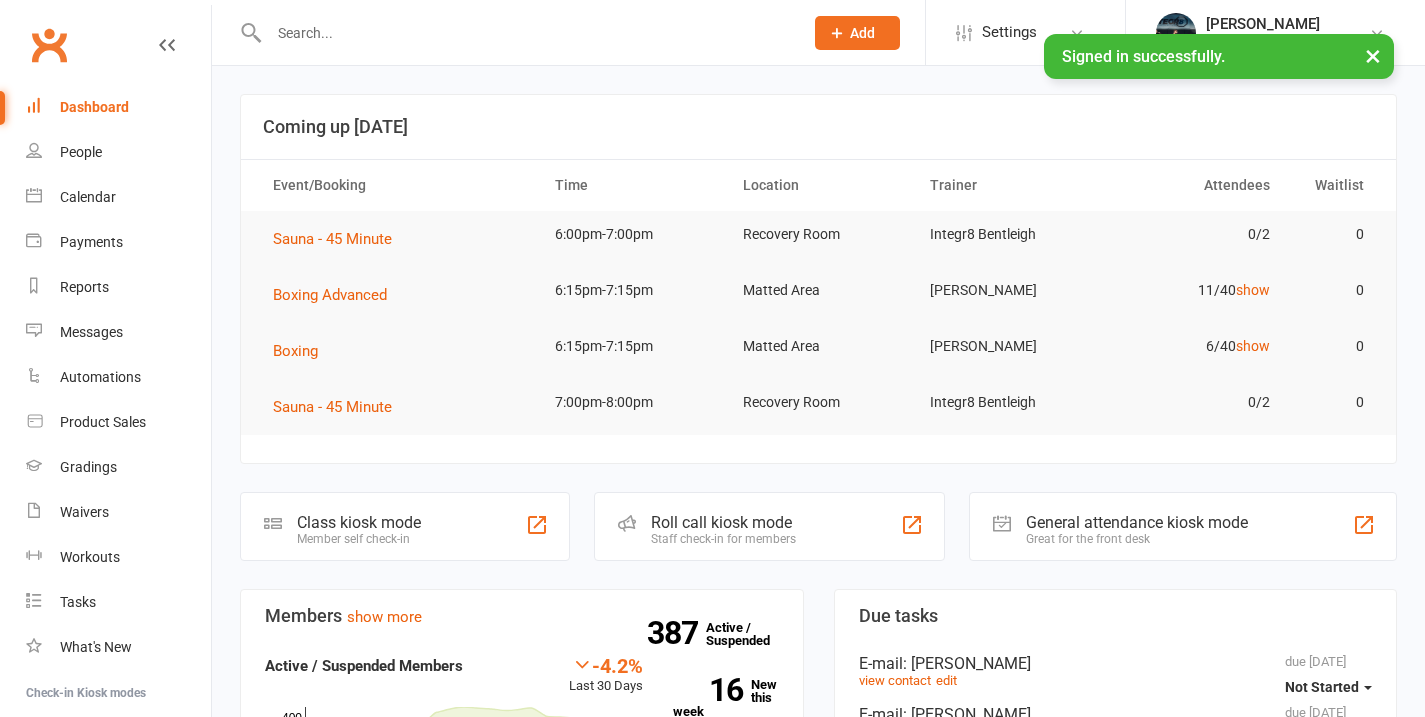 scroll, scrollTop: 0, scrollLeft: 0, axis: both 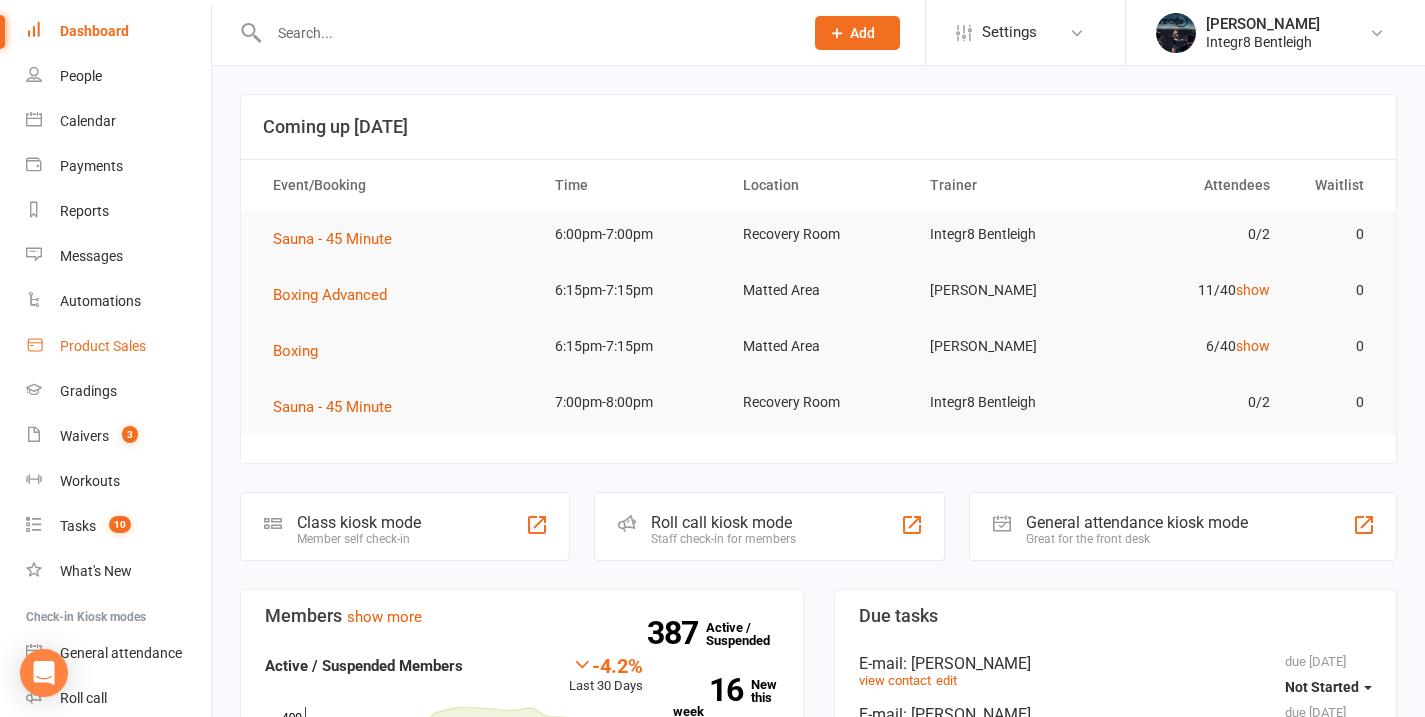 click on "Product Sales" at bounding box center (103, 346) 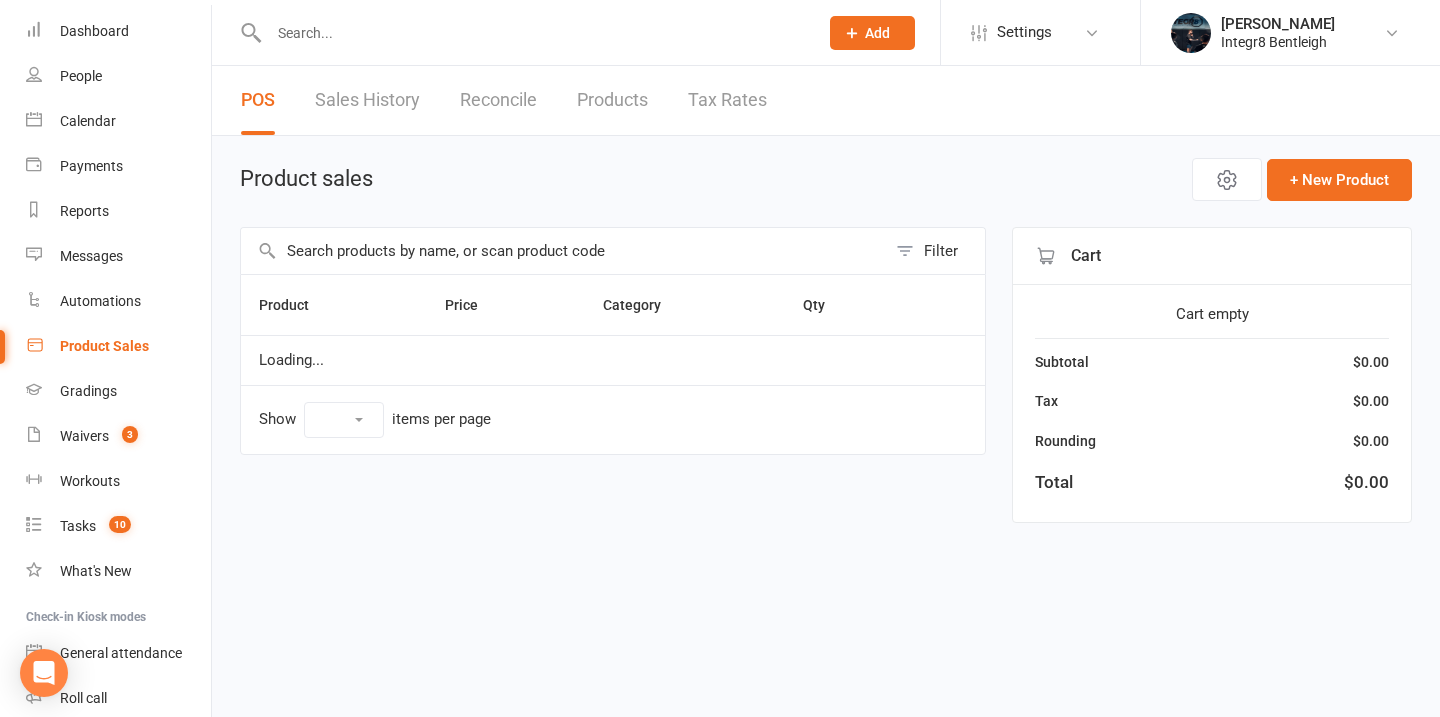 select on "10" 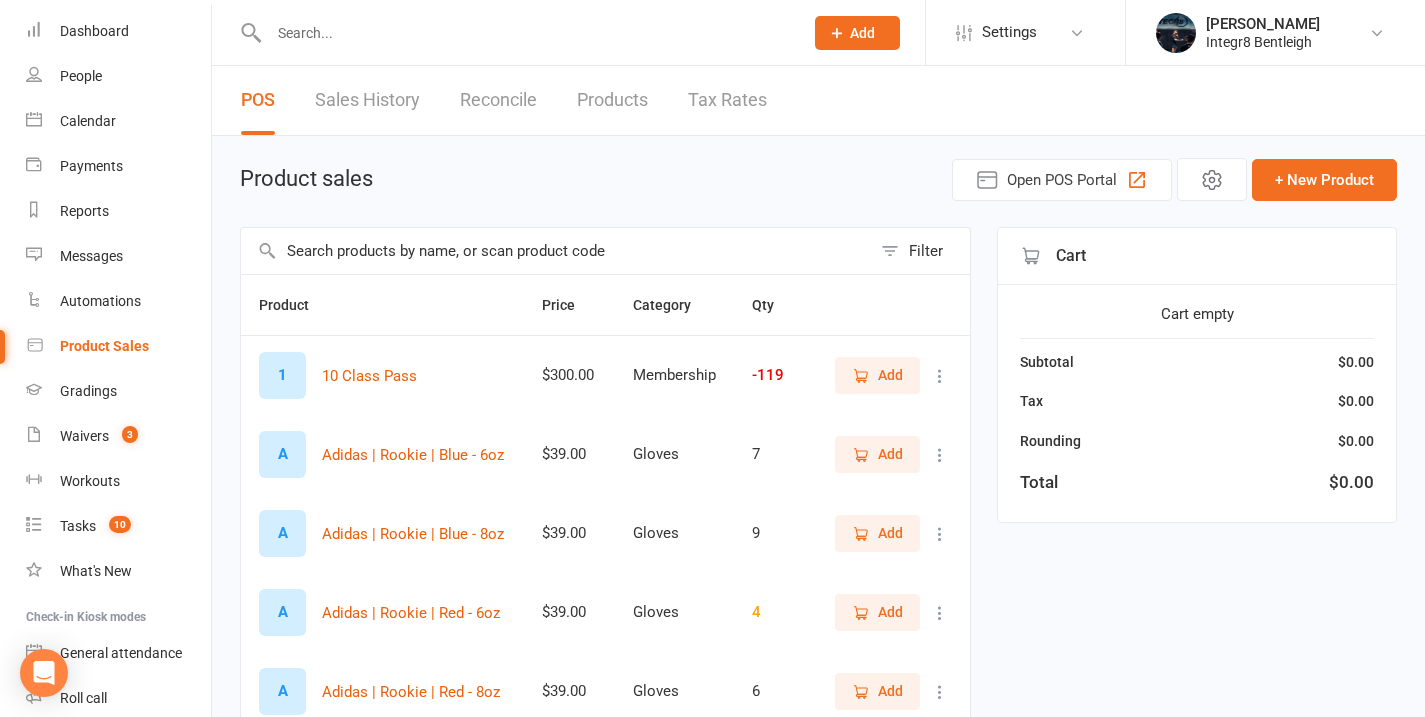 click on "Reconcile" at bounding box center [498, 100] 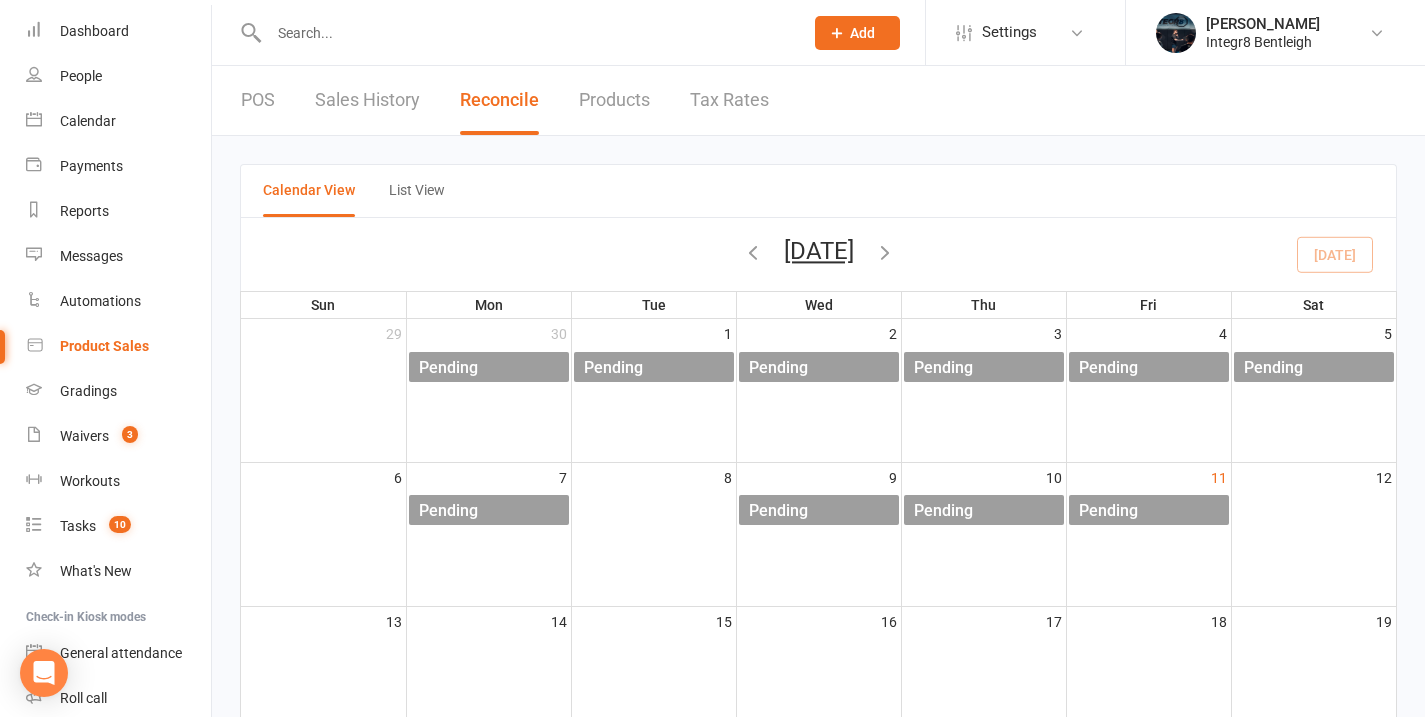 click on "Sales History" at bounding box center [367, 100] 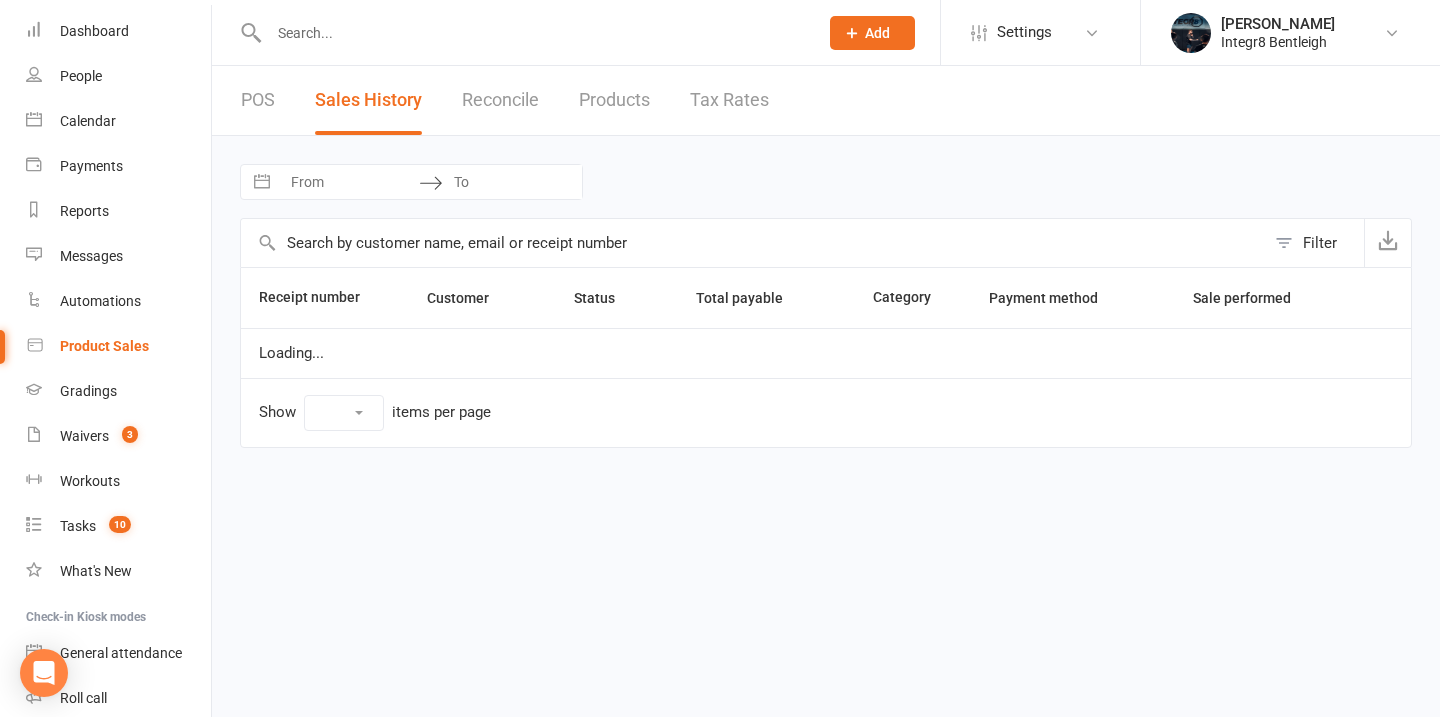 select on "25" 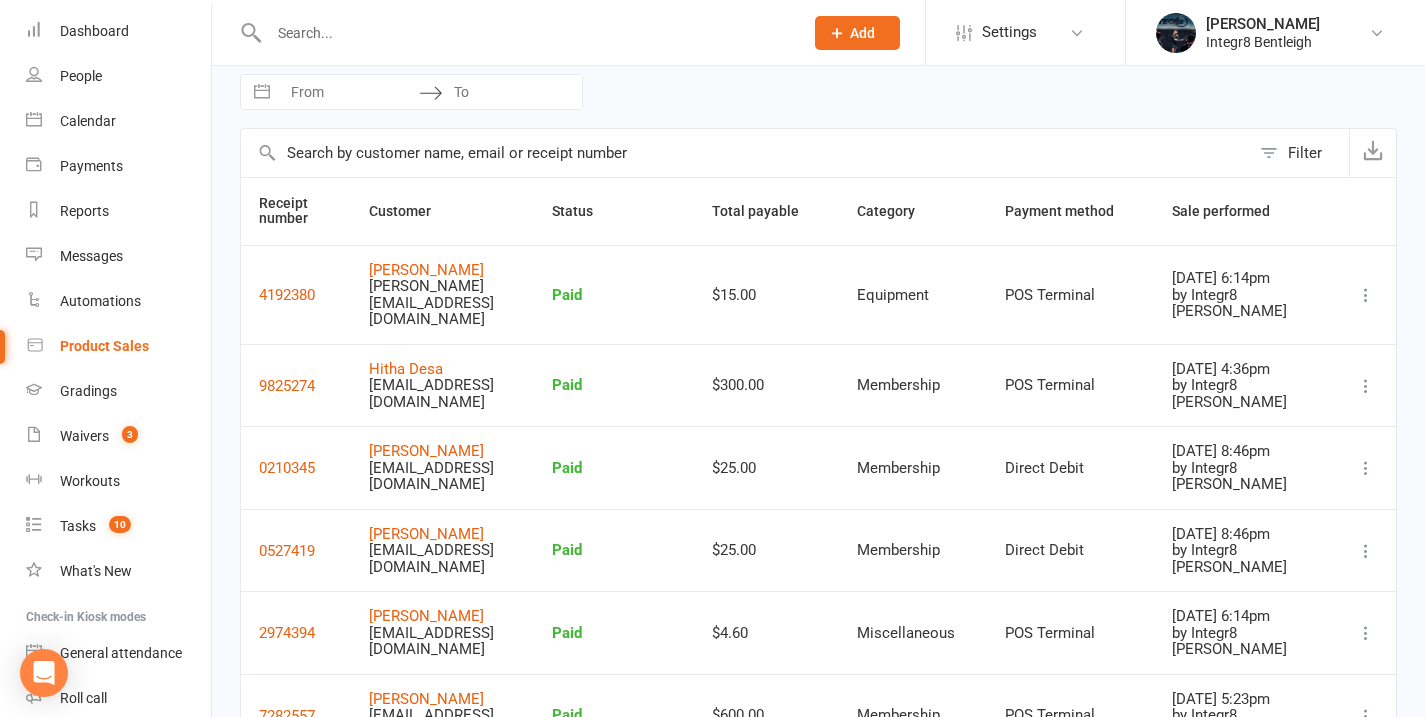 scroll, scrollTop: 78, scrollLeft: 0, axis: vertical 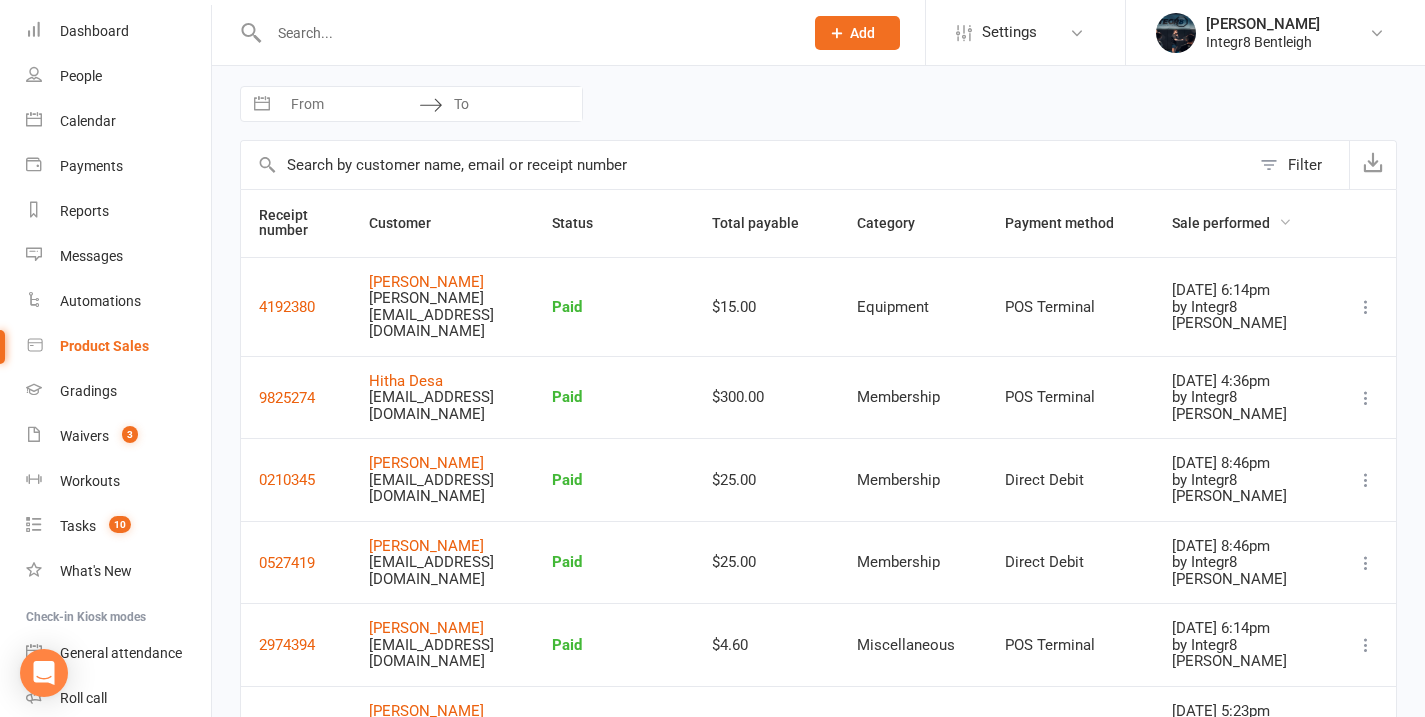 click on "Sale performed" at bounding box center (1232, 223) 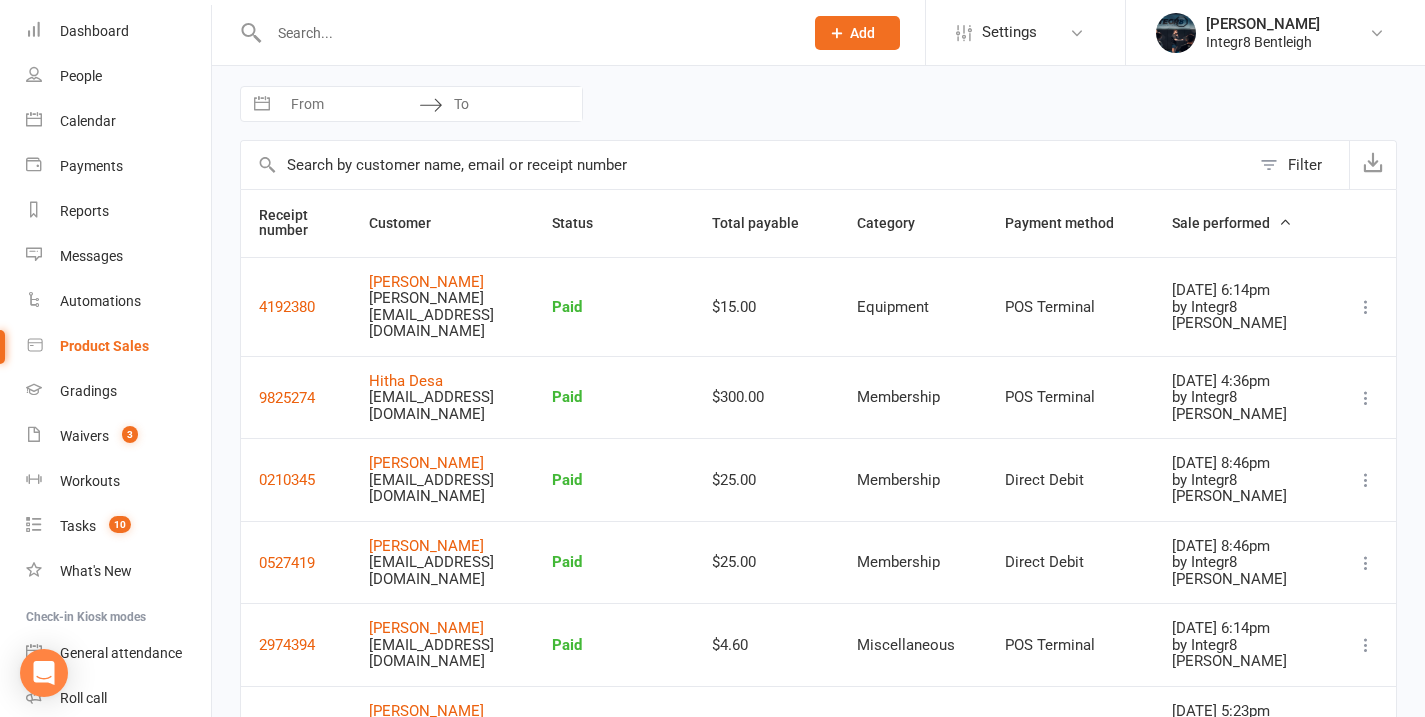 click on "Sale performed" at bounding box center [1232, 223] 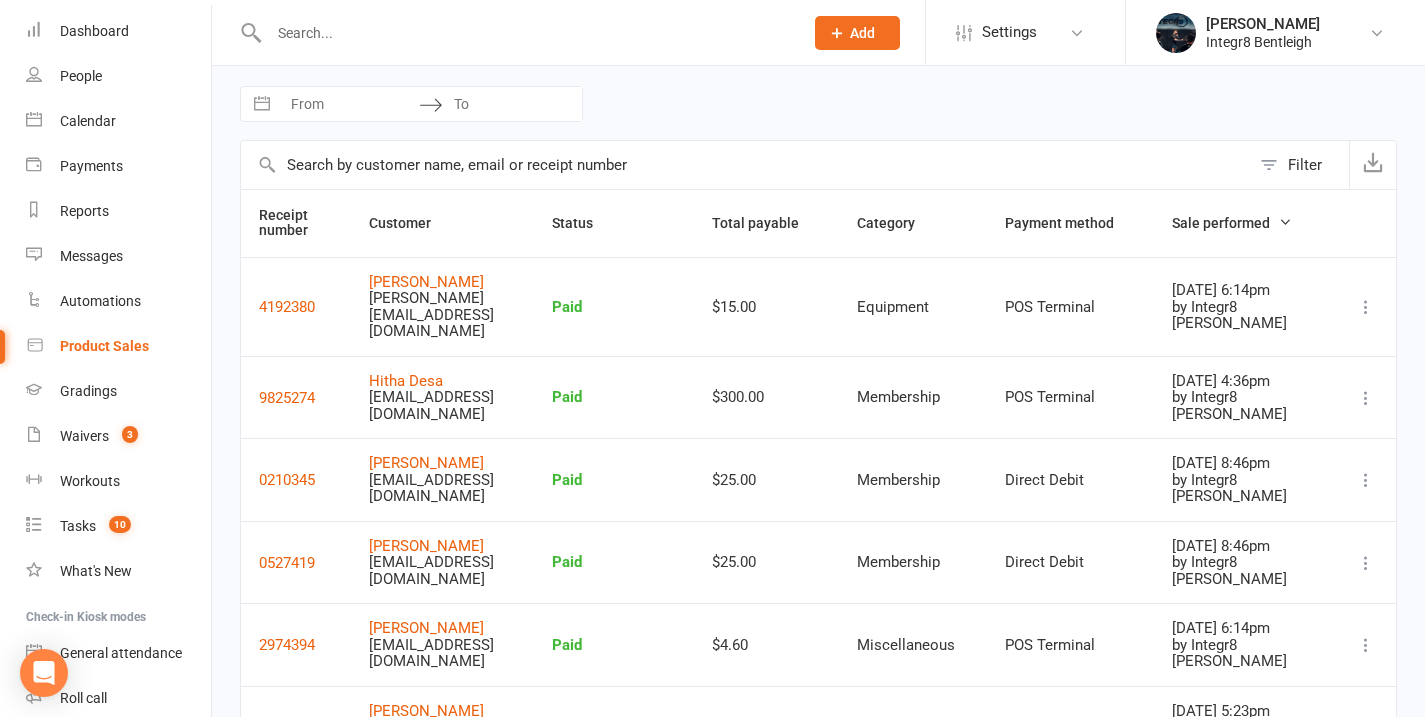 click on "Sale performed" at bounding box center (1232, 223) 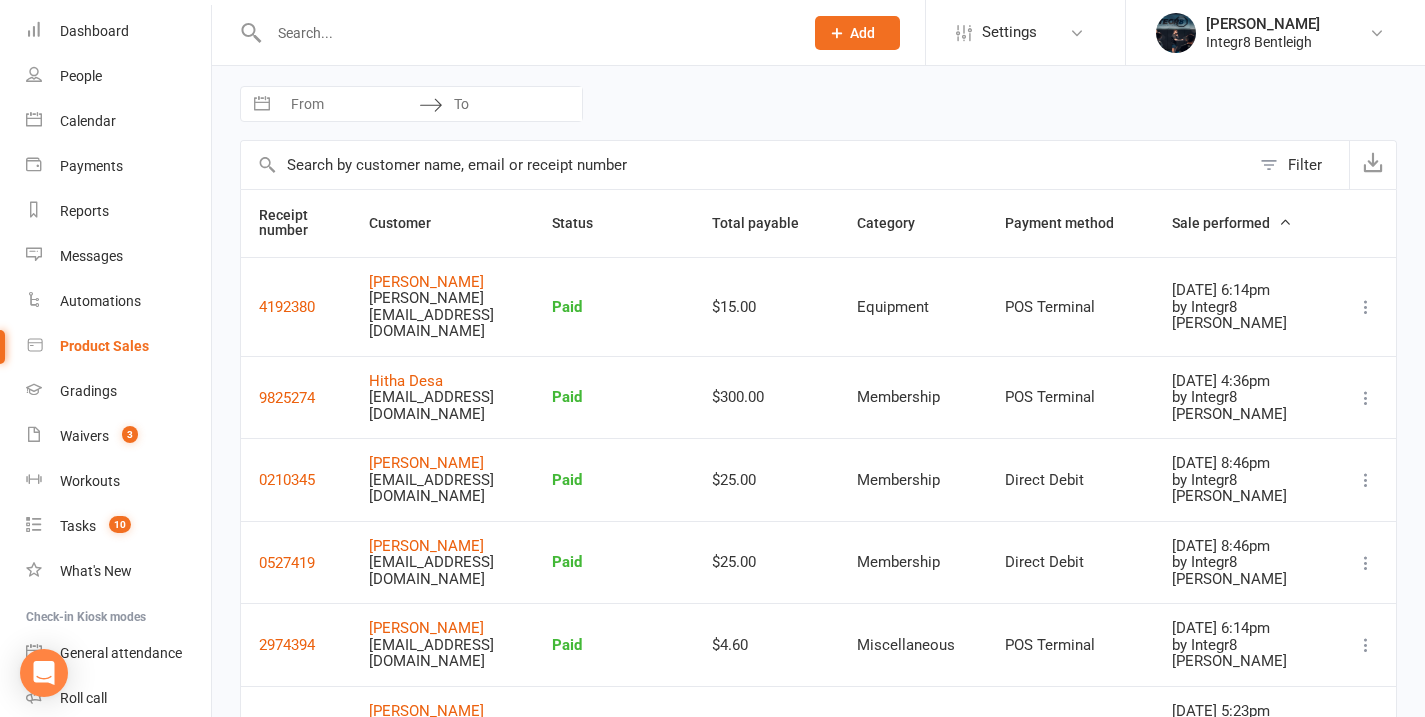 click at bounding box center [1366, 307] 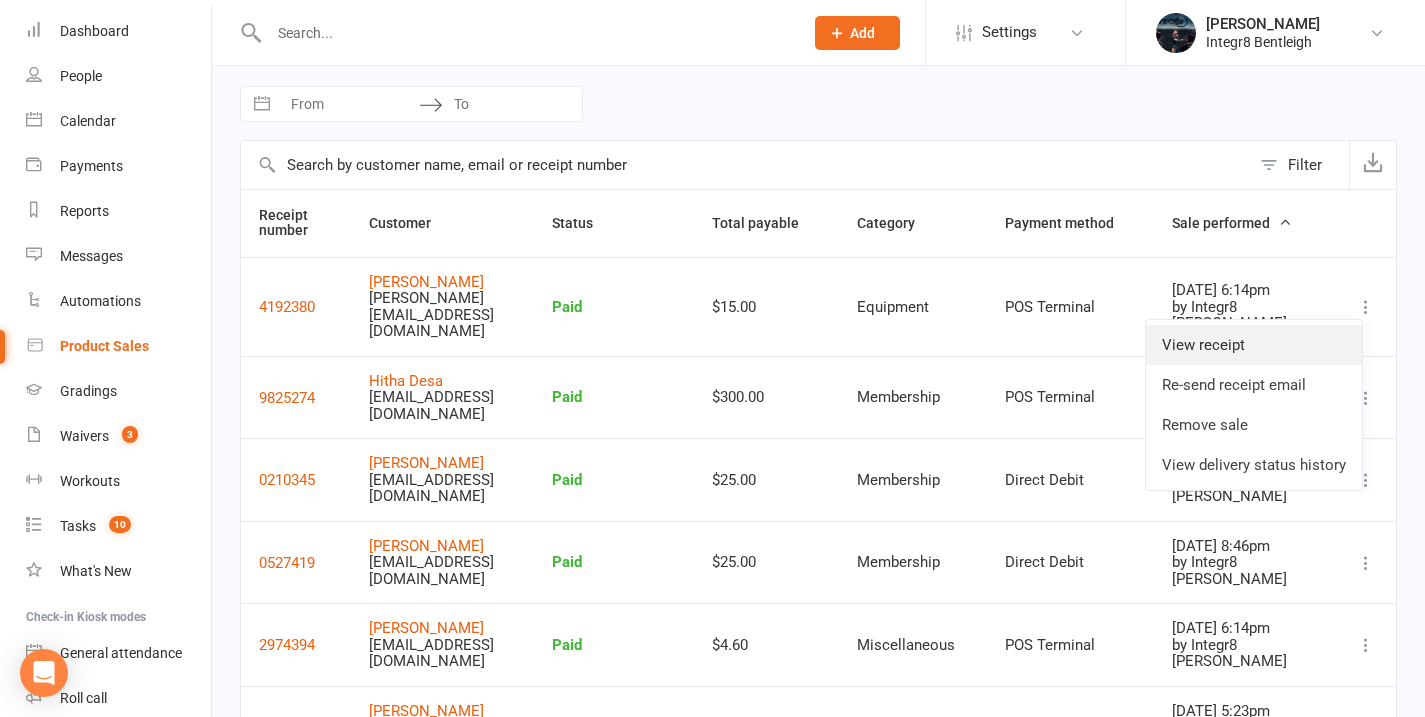 click on "View receipt" at bounding box center [1254, 345] 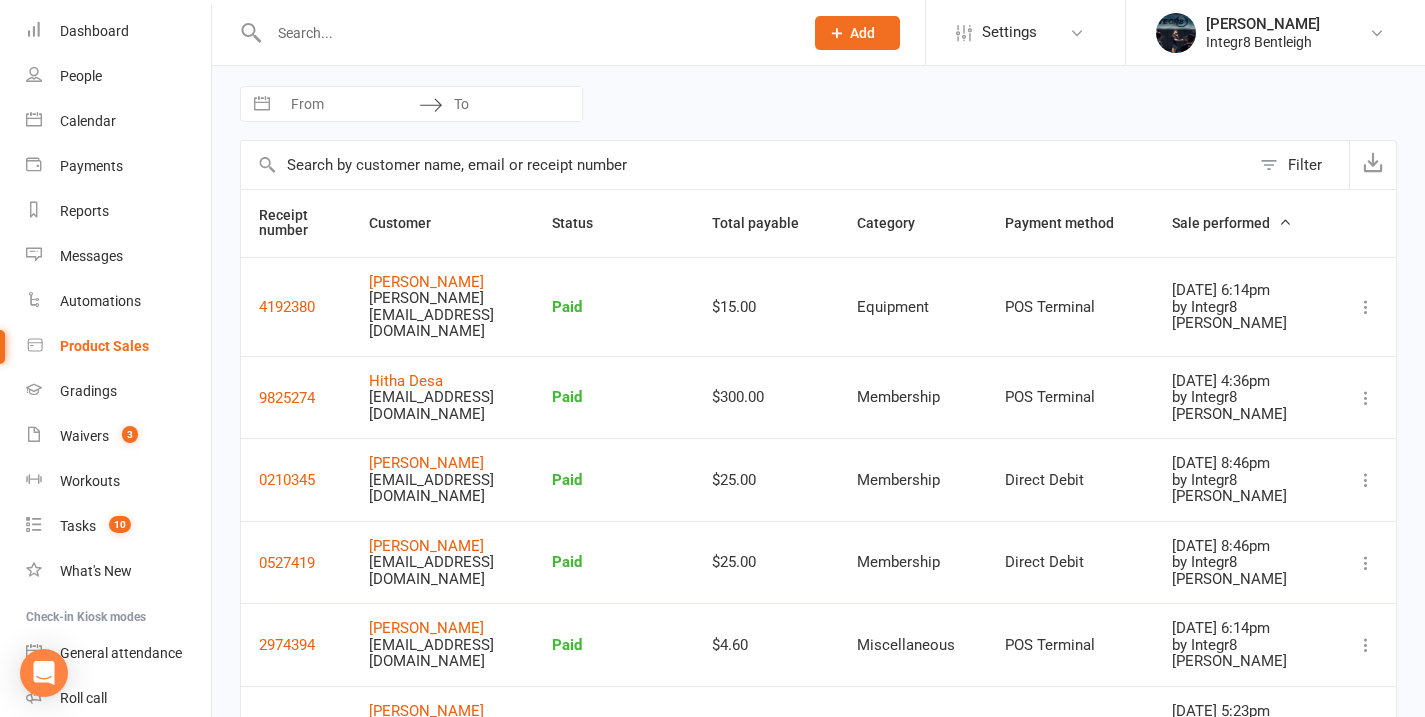 click on "Sale performed" at bounding box center [1232, 223] 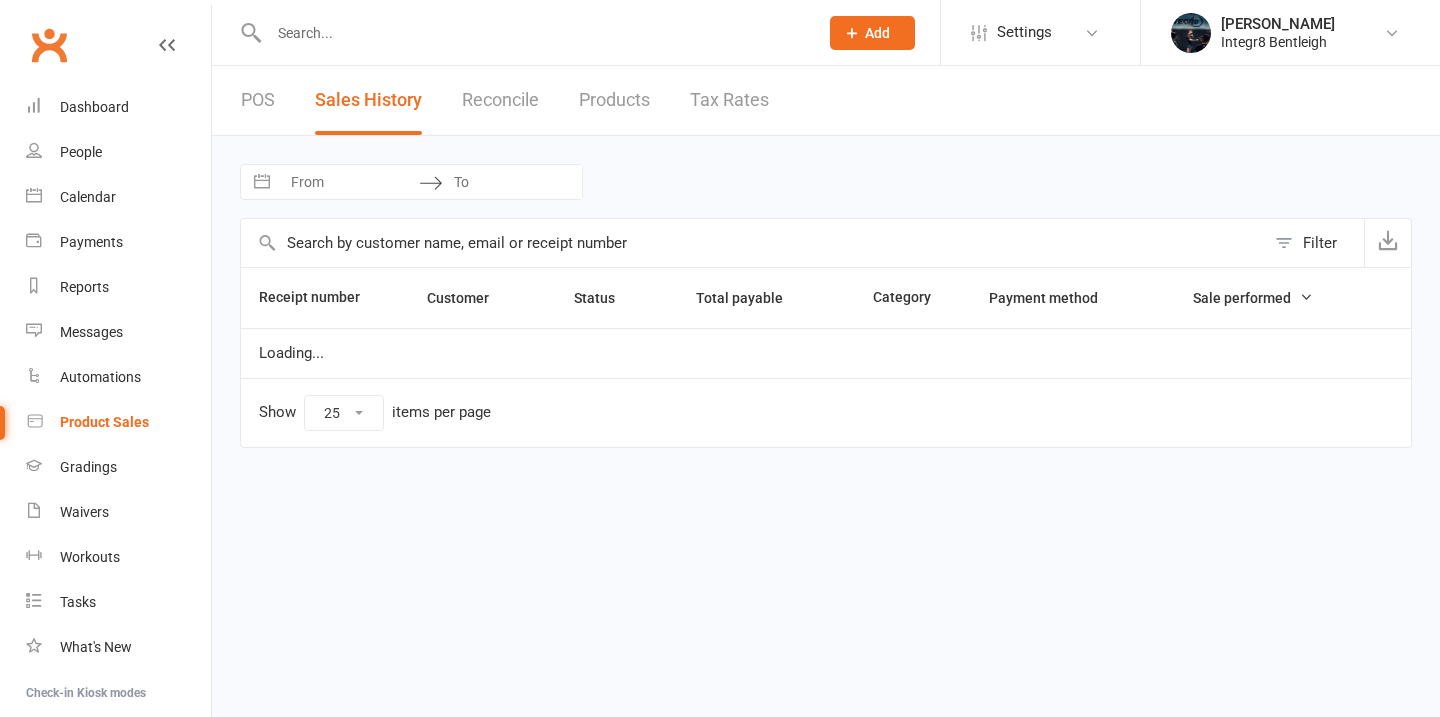 scroll, scrollTop: 0, scrollLeft: 0, axis: both 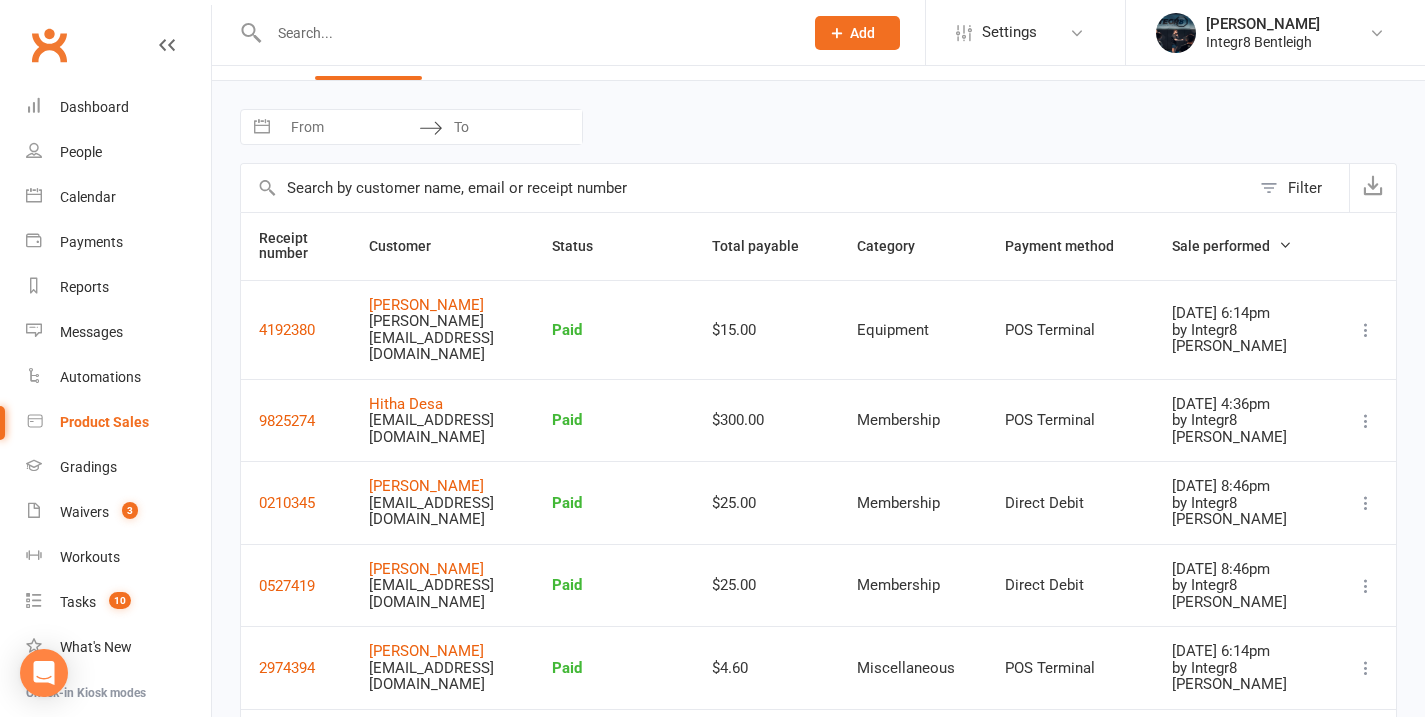 click on "Sale performed" at bounding box center (1245, 246) 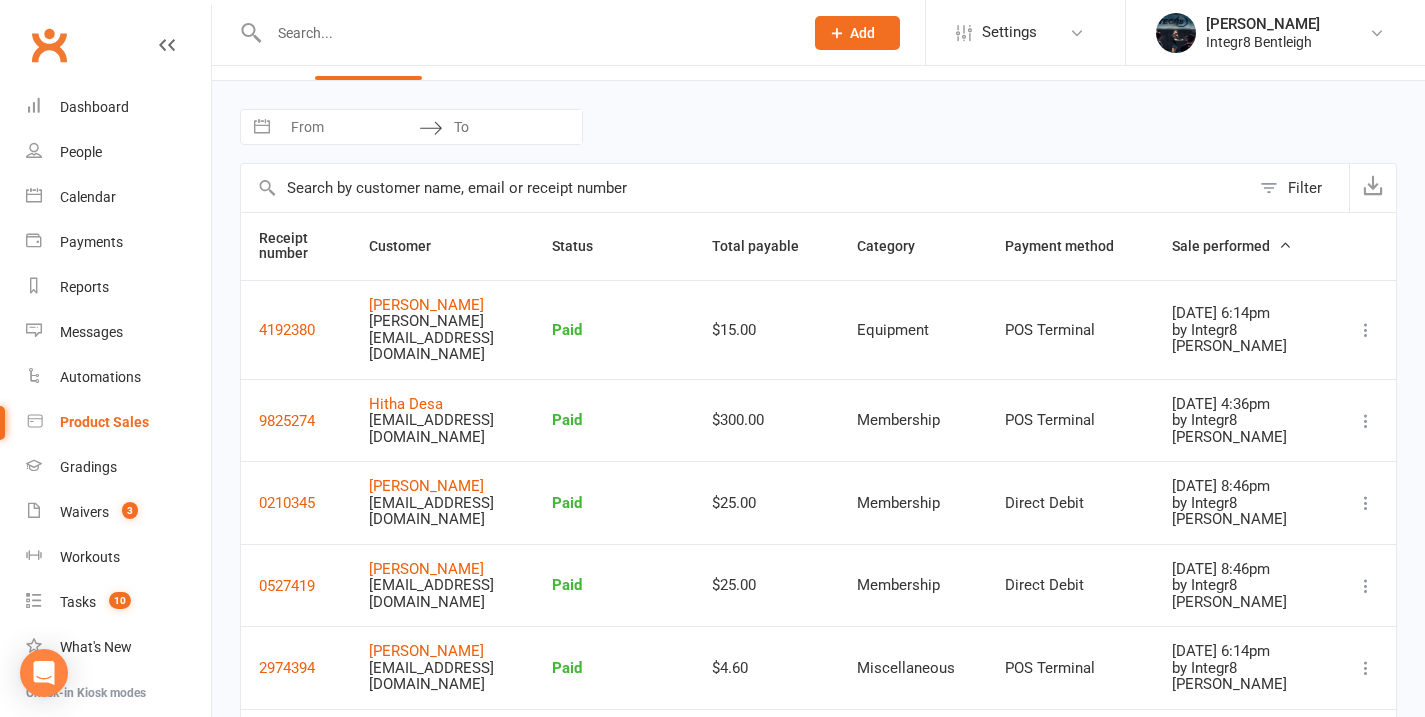 click on "Filter" at bounding box center [1299, 188] 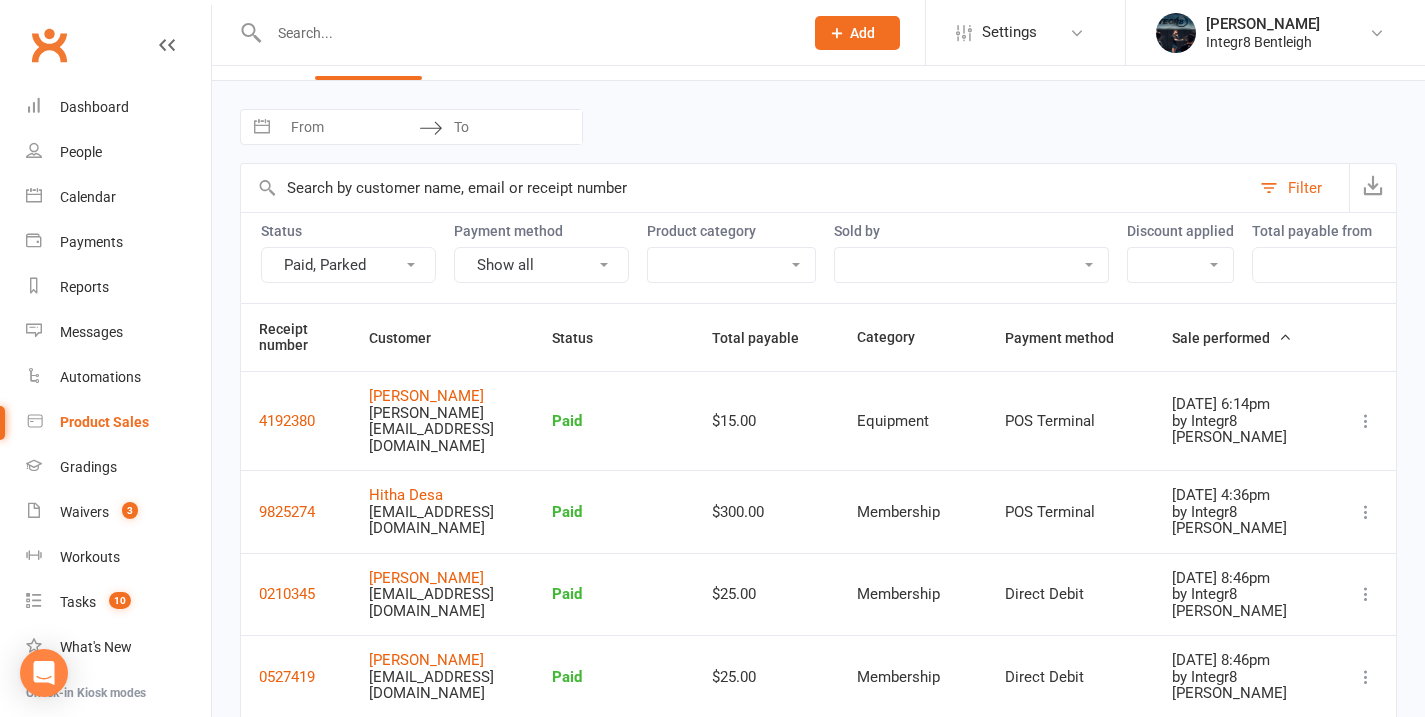 click on "Filter" at bounding box center (1299, 188) 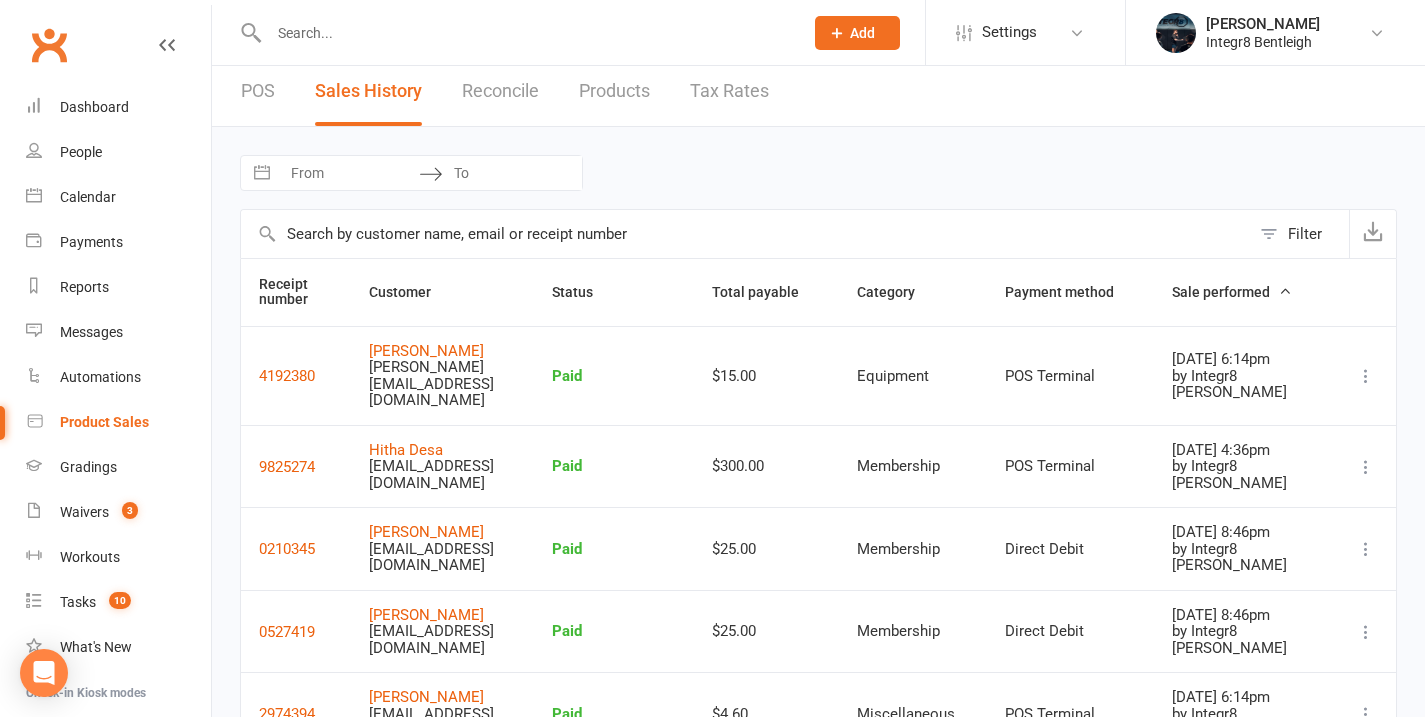 scroll, scrollTop: 0, scrollLeft: 0, axis: both 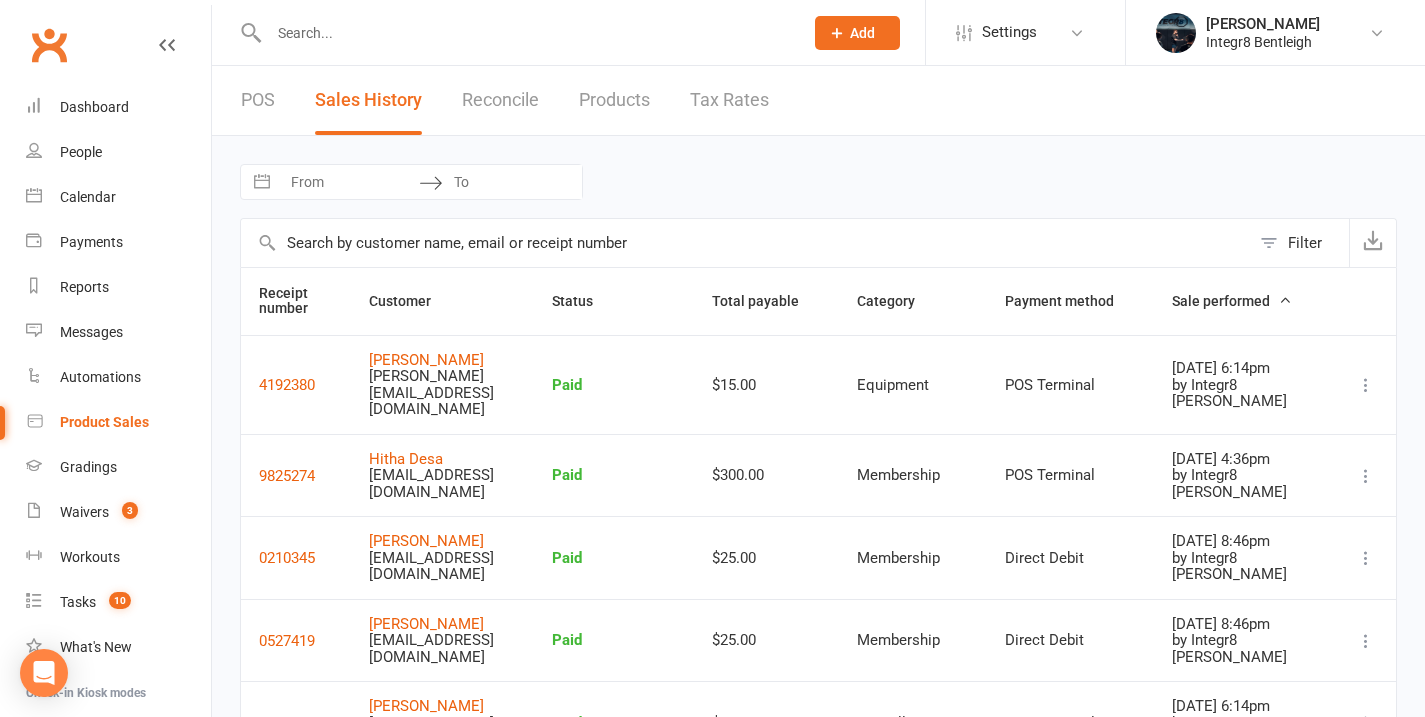 click on "Sale performed" at bounding box center [1232, 301] 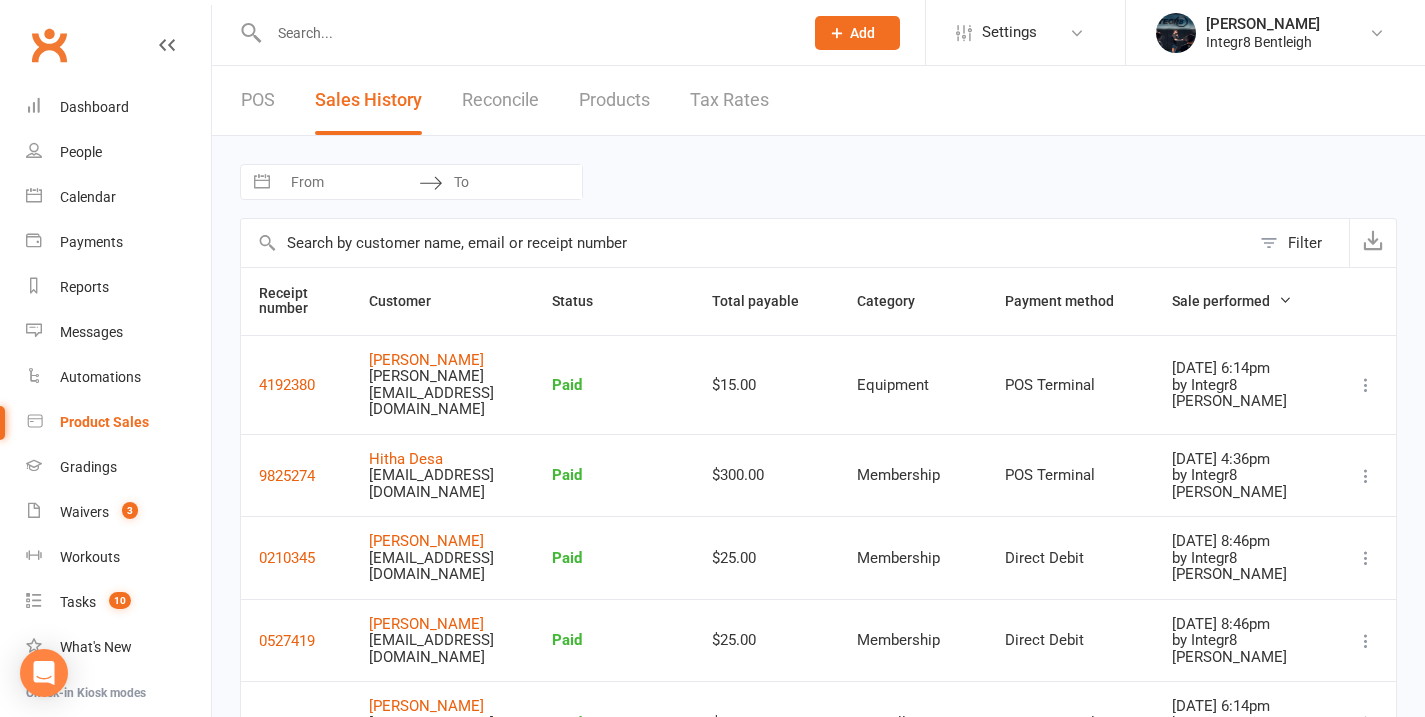 click on "Sale performed" at bounding box center (1232, 301) 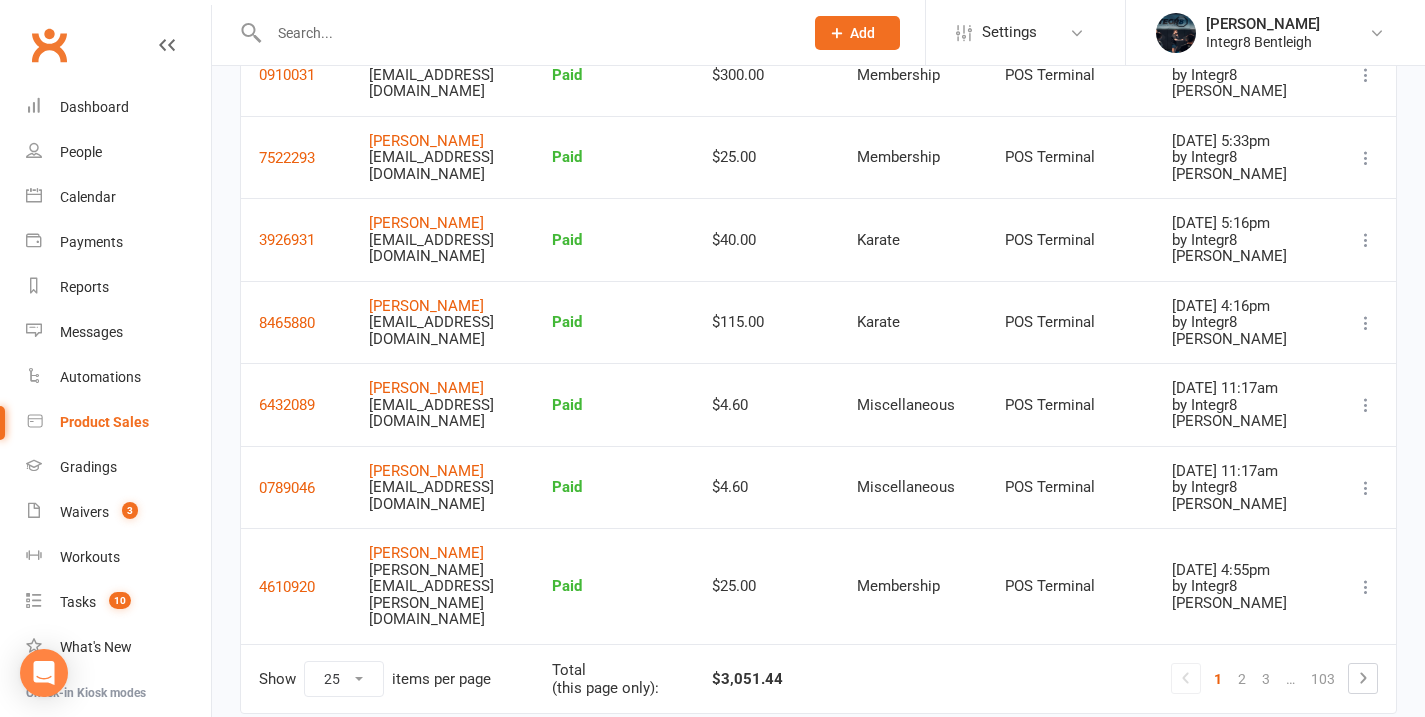 scroll, scrollTop: 2032, scrollLeft: 0, axis: vertical 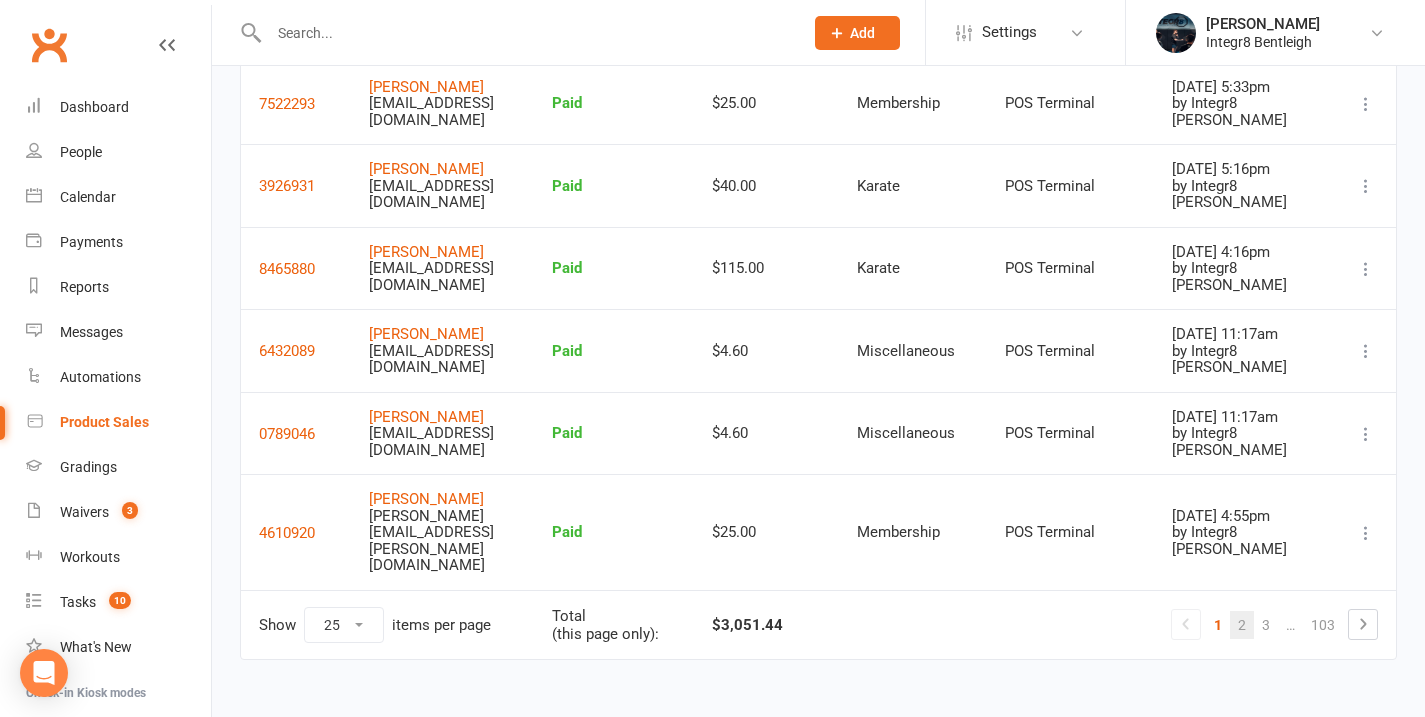 click on "2" at bounding box center [1242, 625] 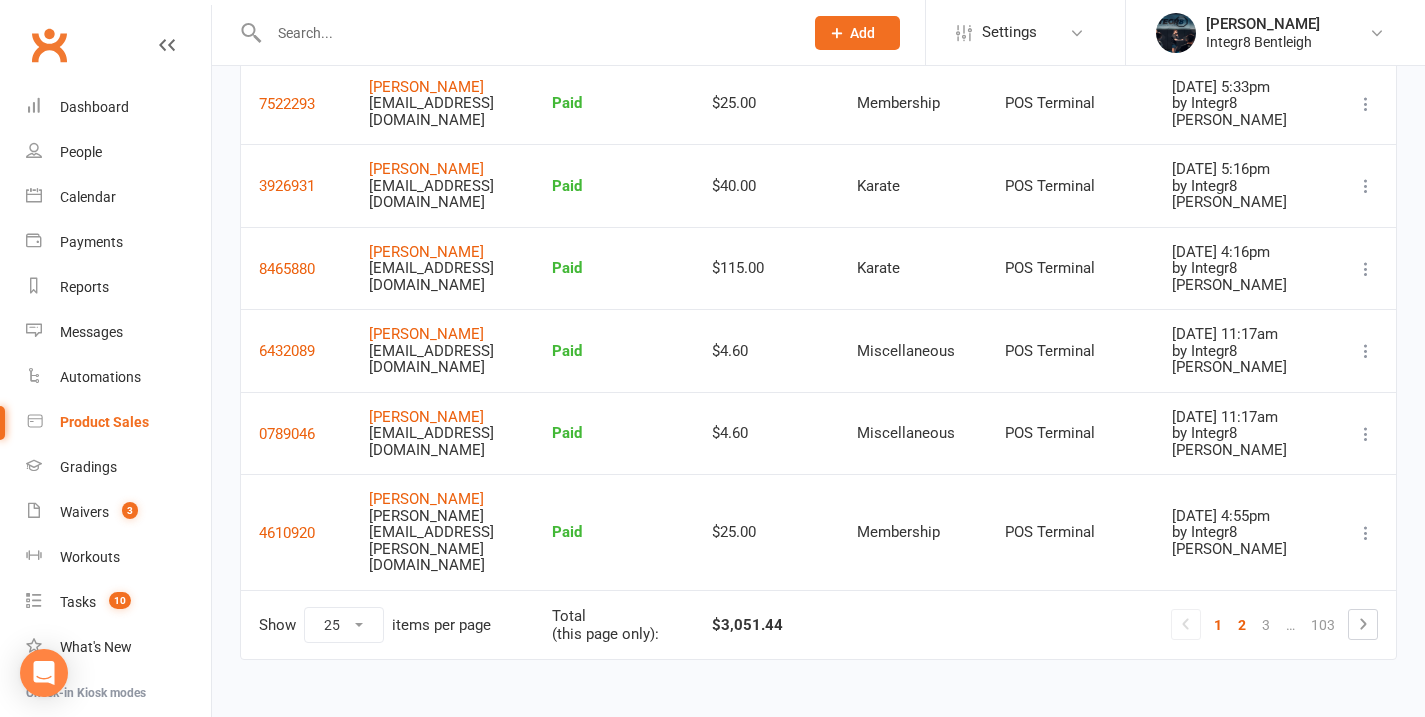 click on "2" at bounding box center [1242, 625] 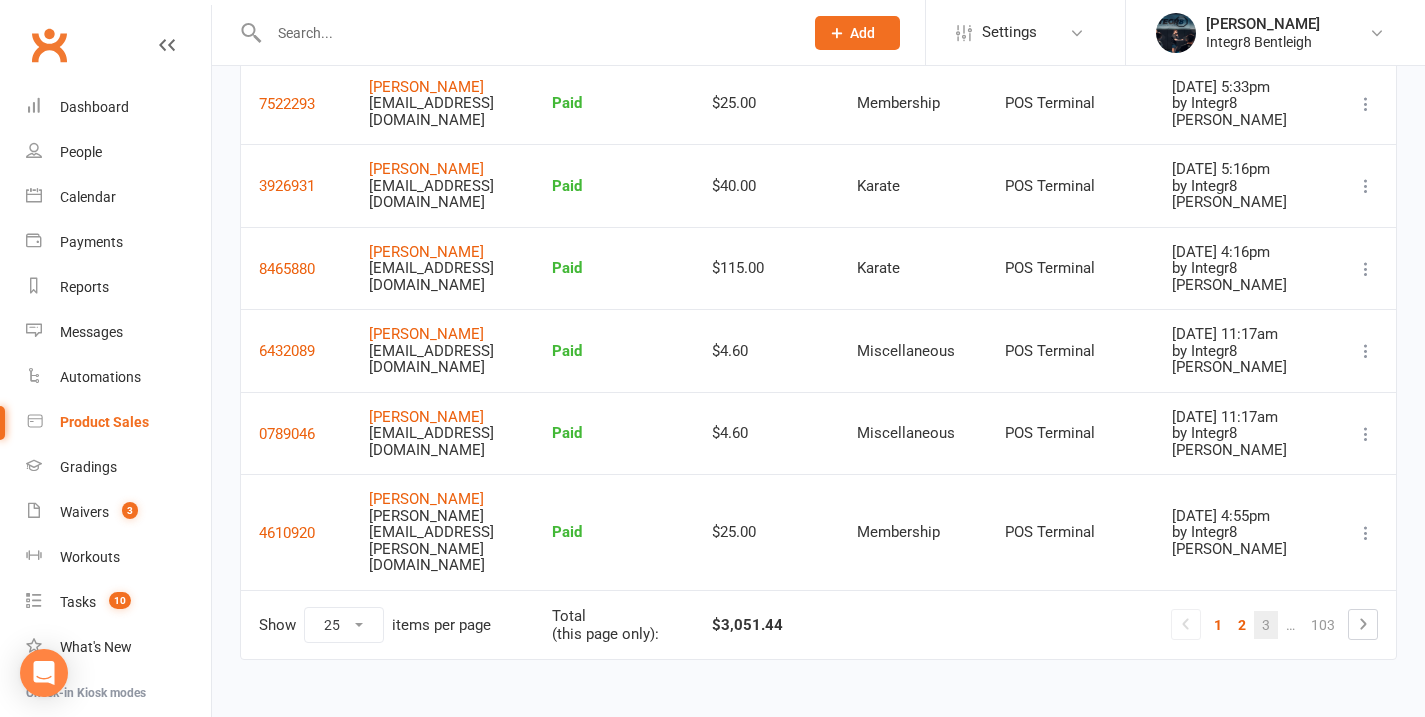 click on "3" at bounding box center [1266, 625] 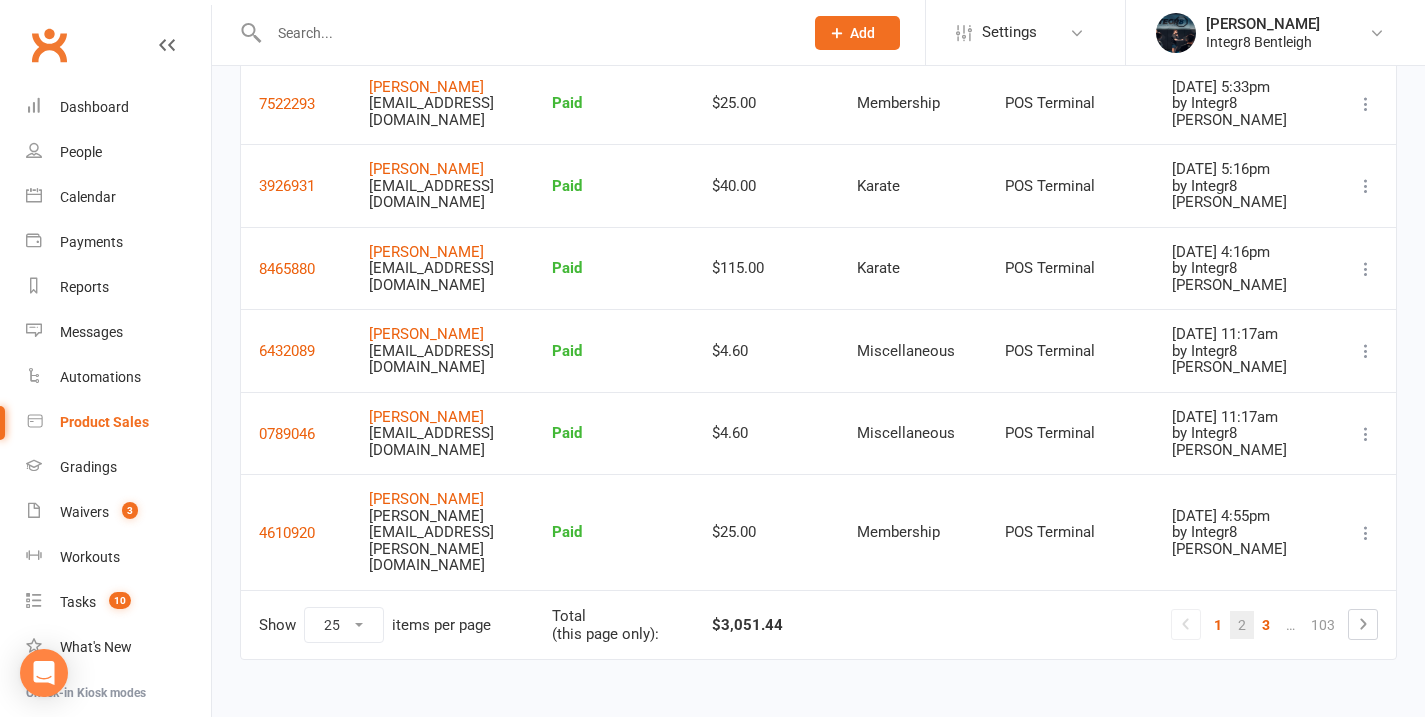 click on "2" at bounding box center [1242, 625] 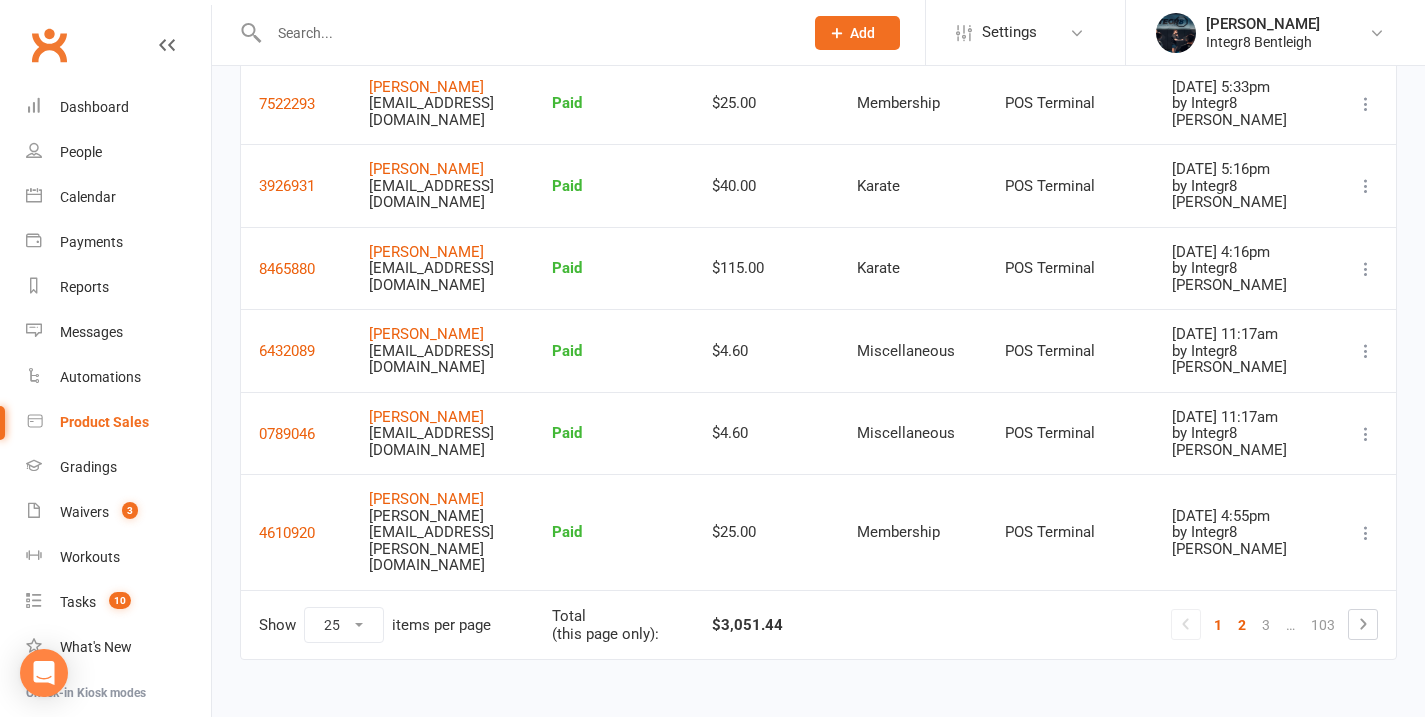 scroll, scrollTop: 2032, scrollLeft: 0, axis: vertical 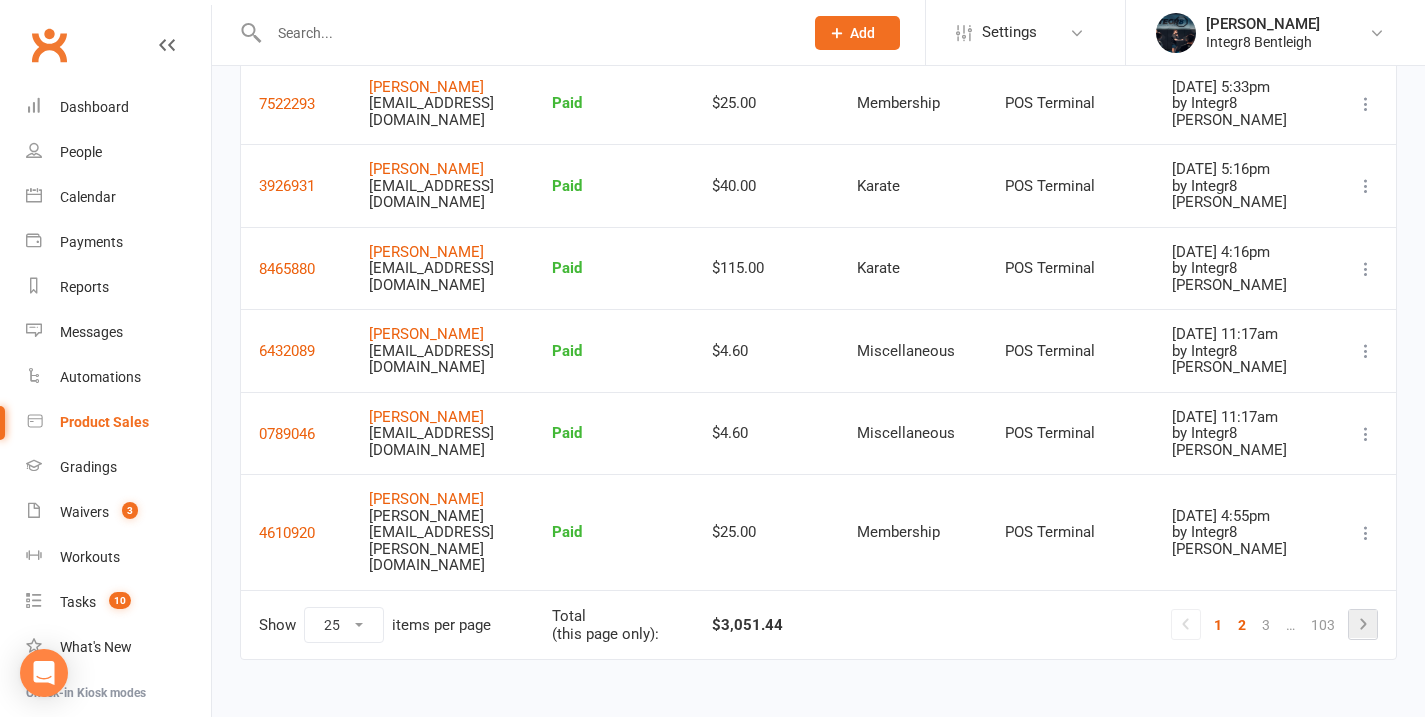 click 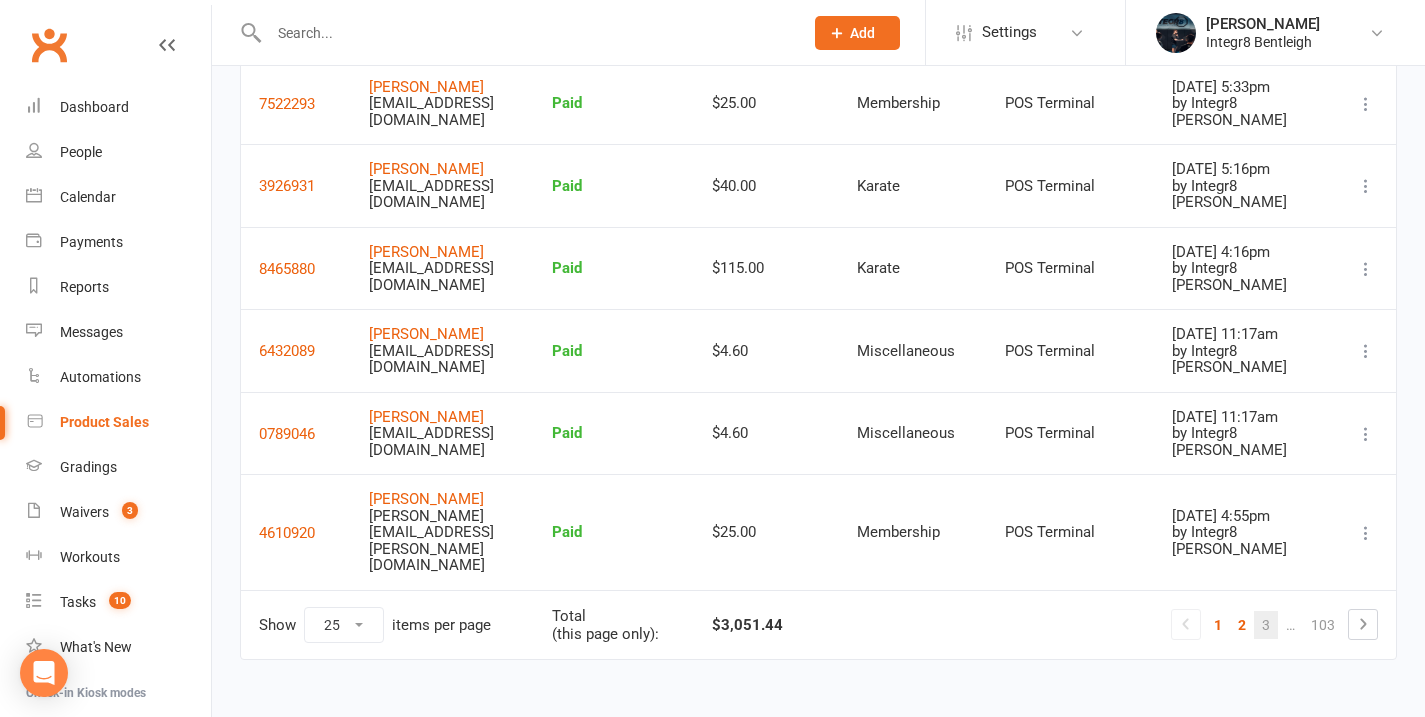 click on "3" at bounding box center [1266, 625] 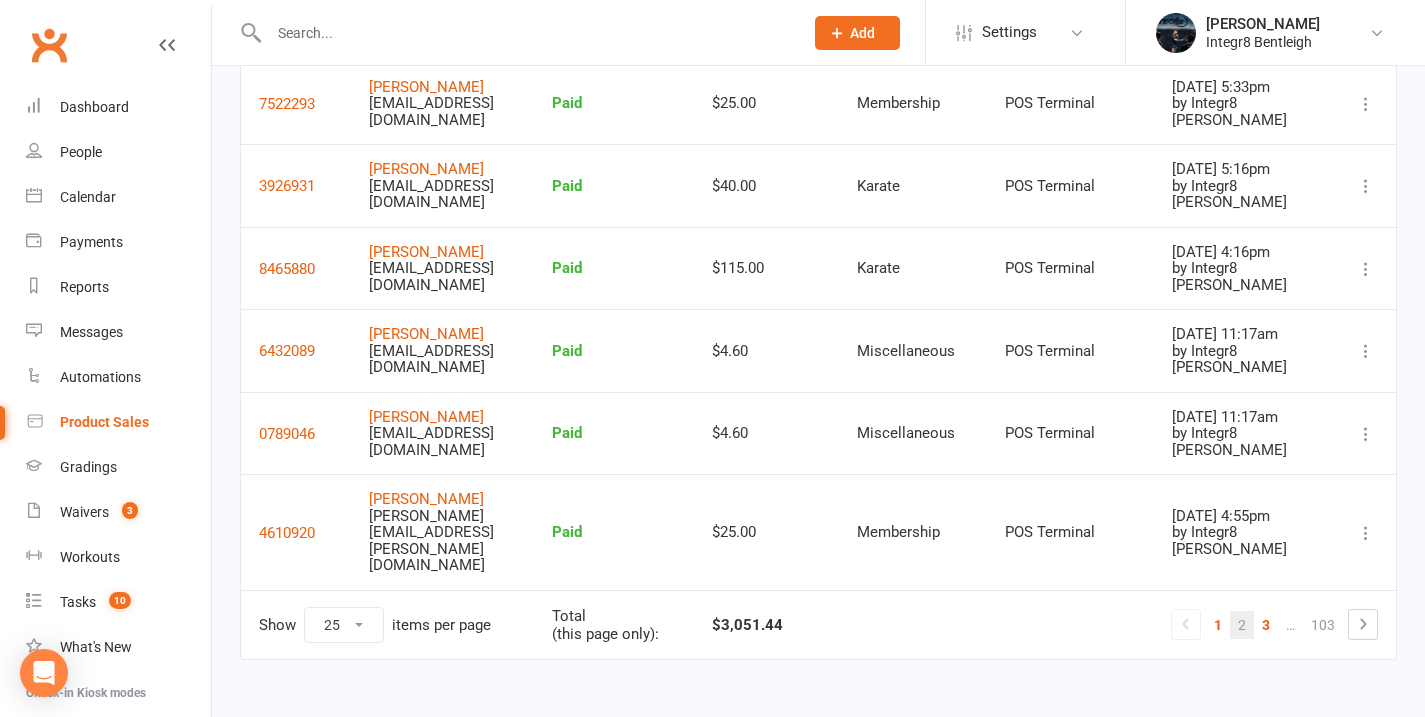 click on "2" at bounding box center [1242, 625] 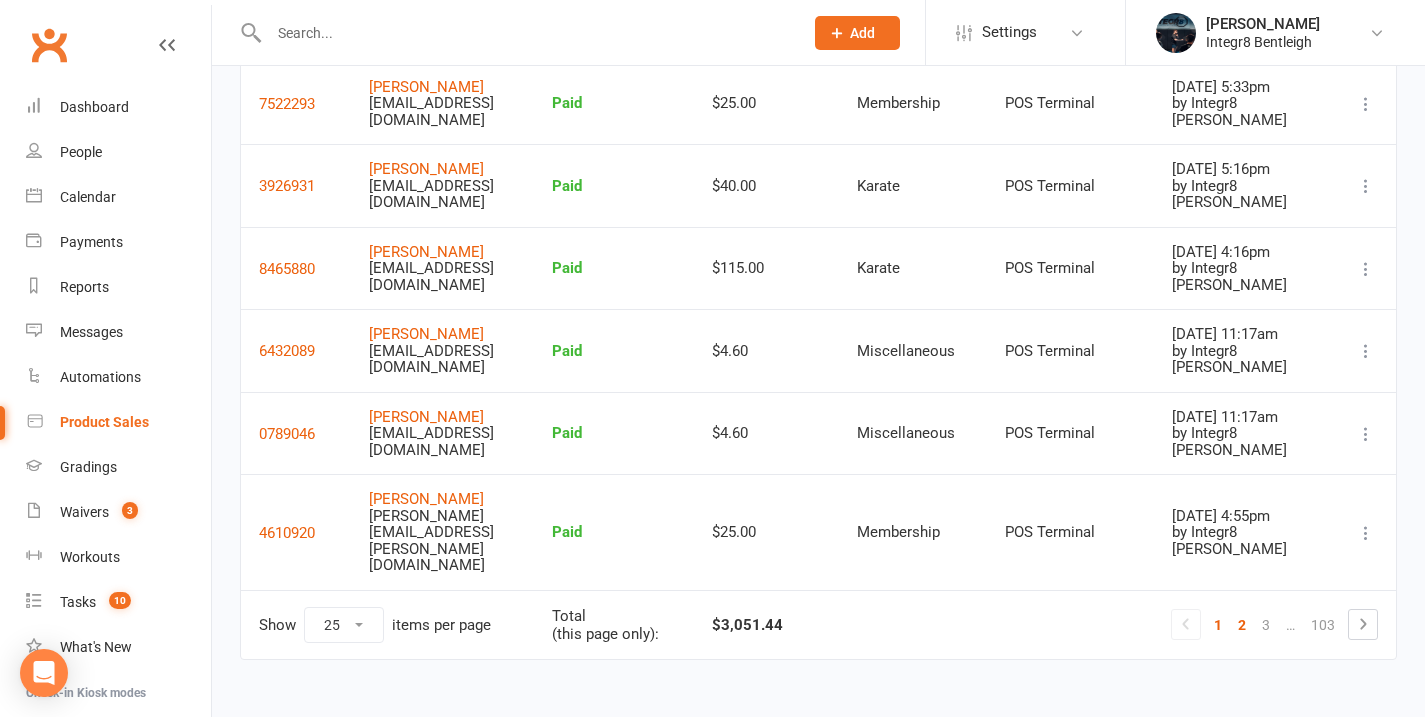 click on "10 25 50 100" at bounding box center (344, 625) 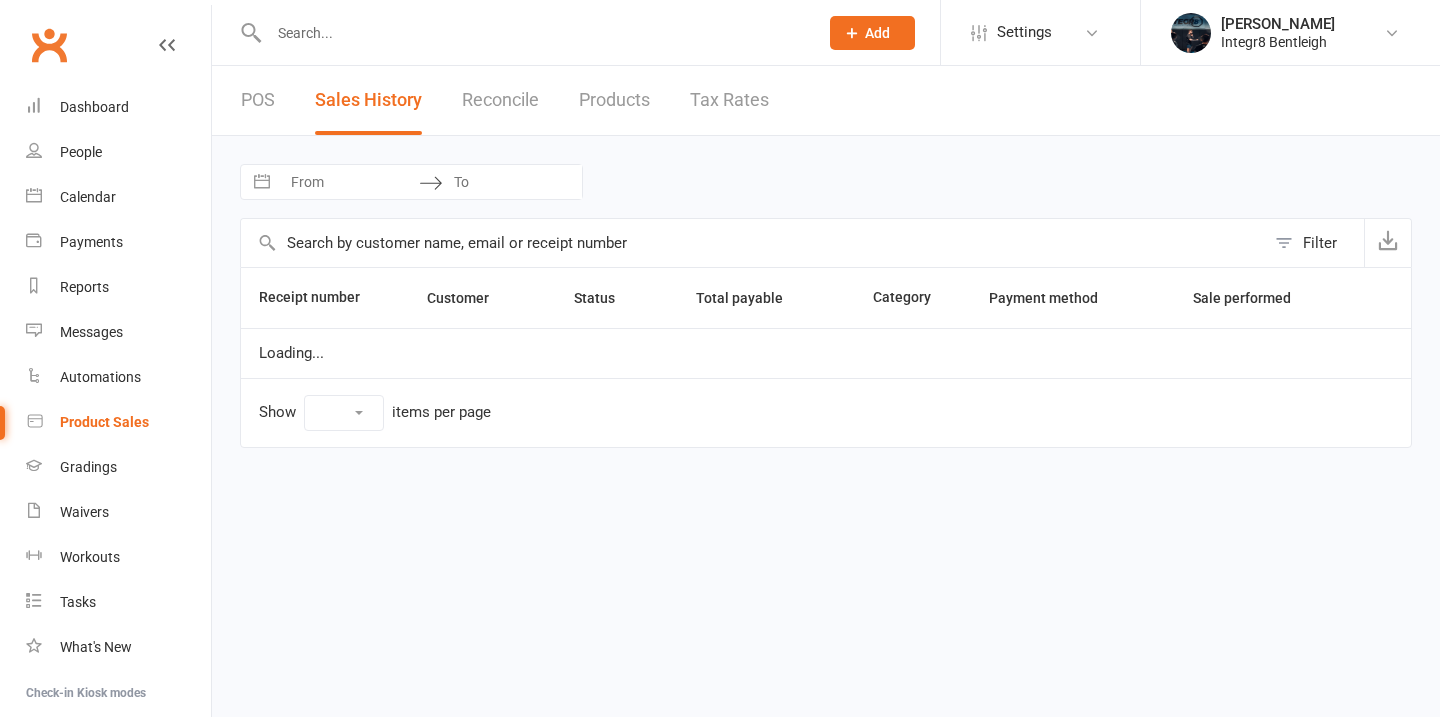 scroll, scrollTop: 0, scrollLeft: 0, axis: both 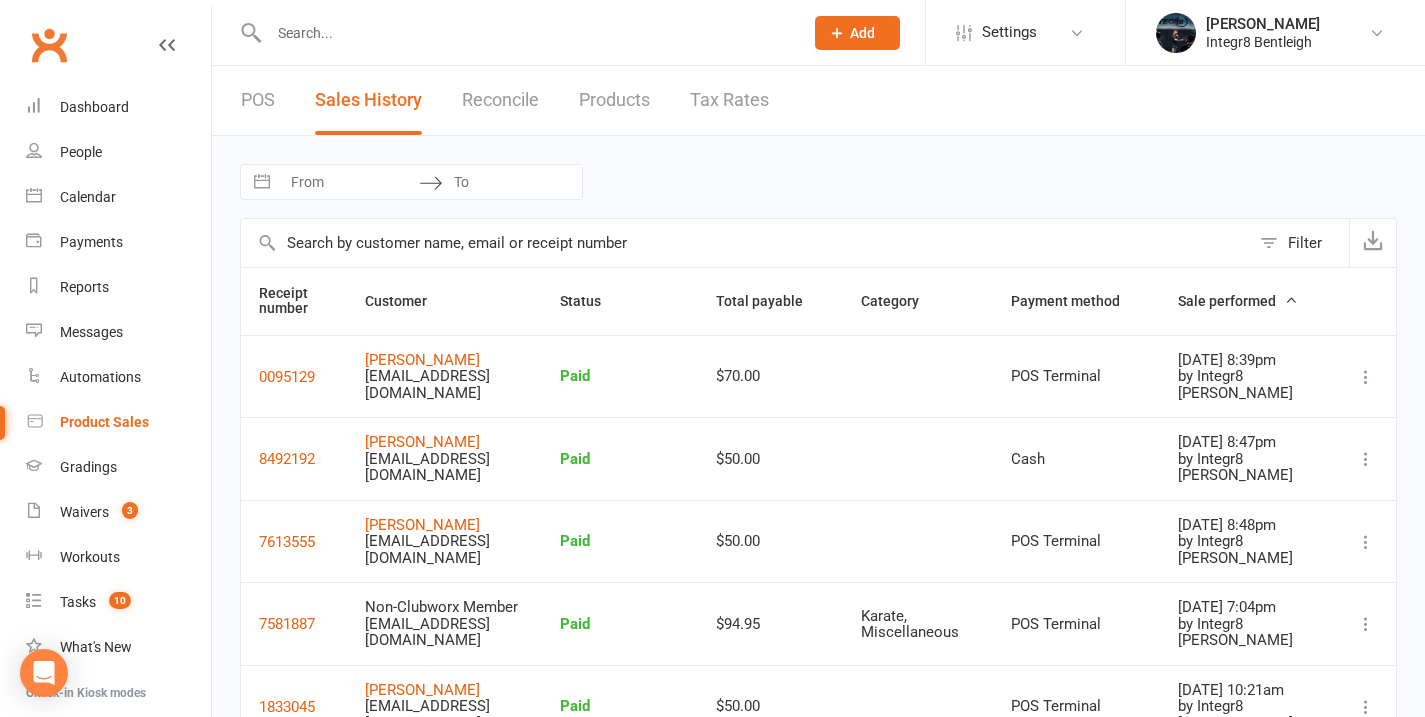 click on "Sale performed" at bounding box center [1238, 301] 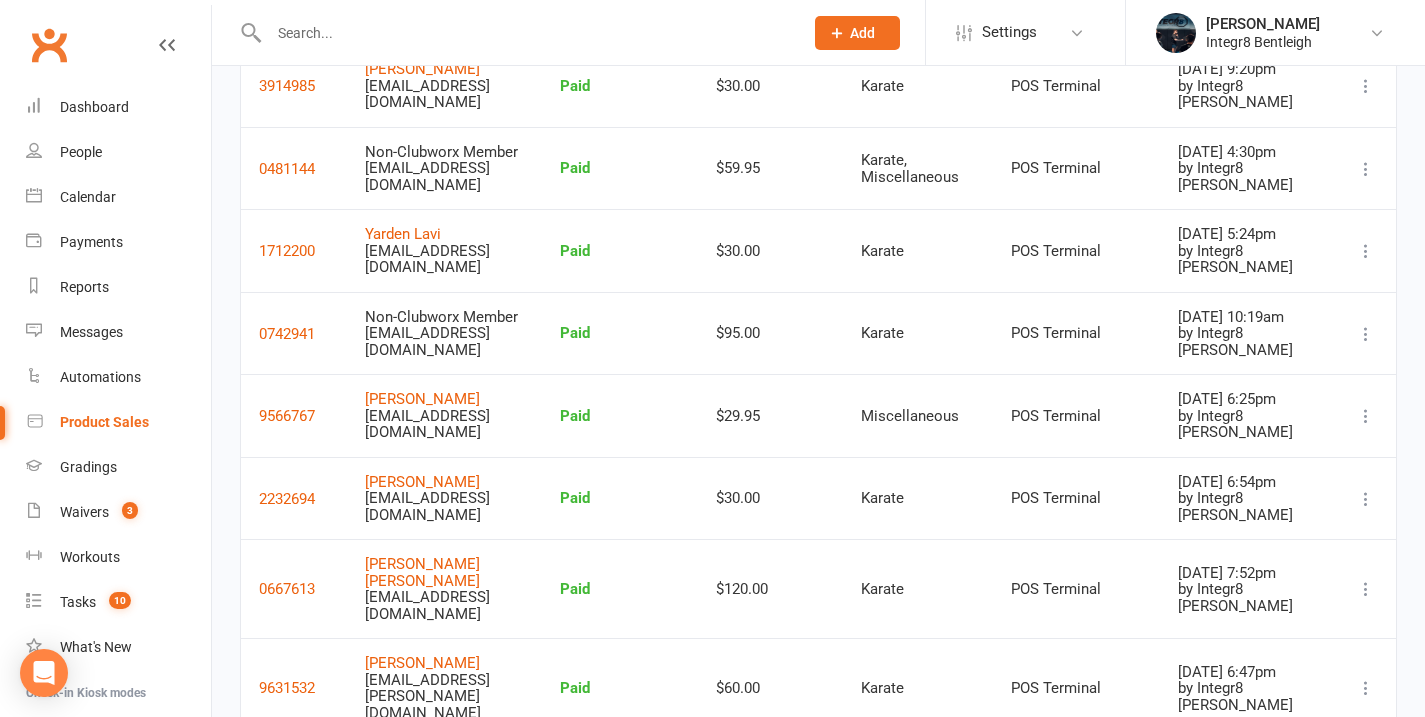 scroll, scrollTop: 0, scrollLeft: 0, axis: both 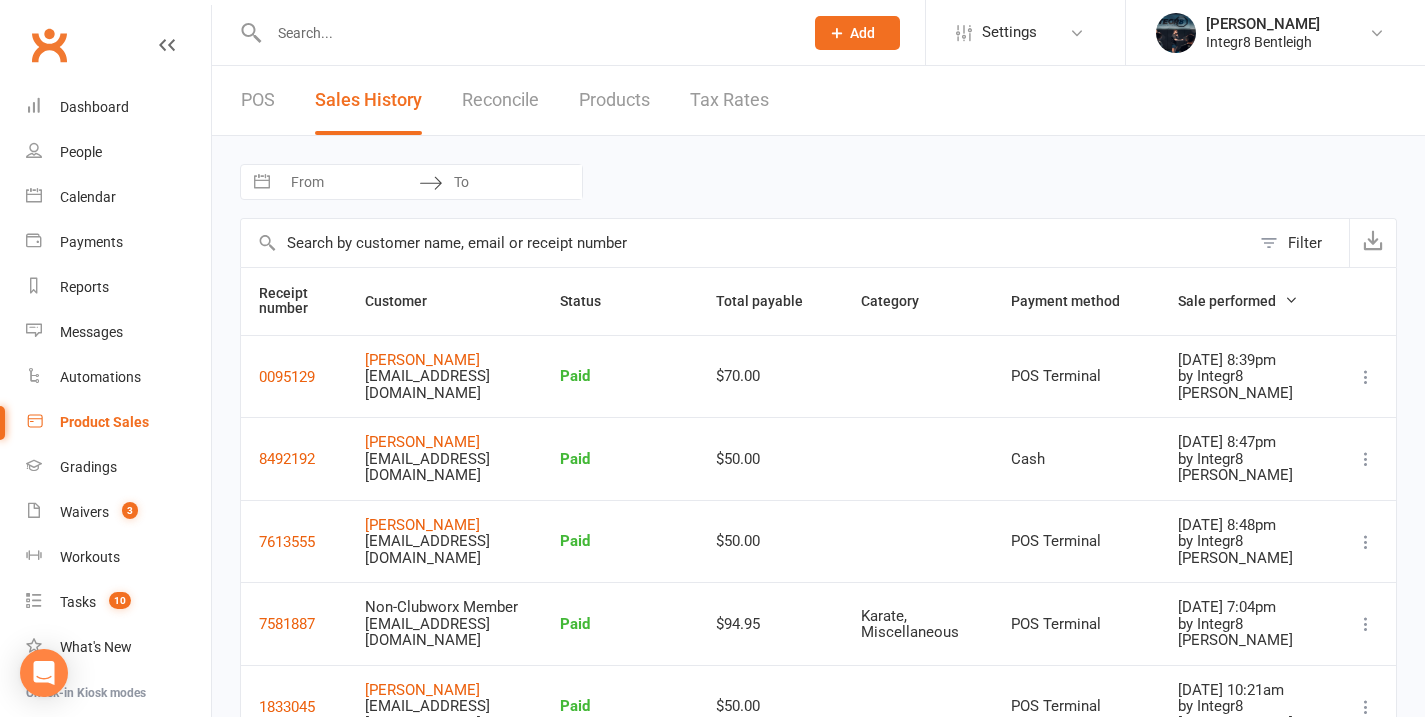 click on "Product Sales" at bounding box center [104, 422] 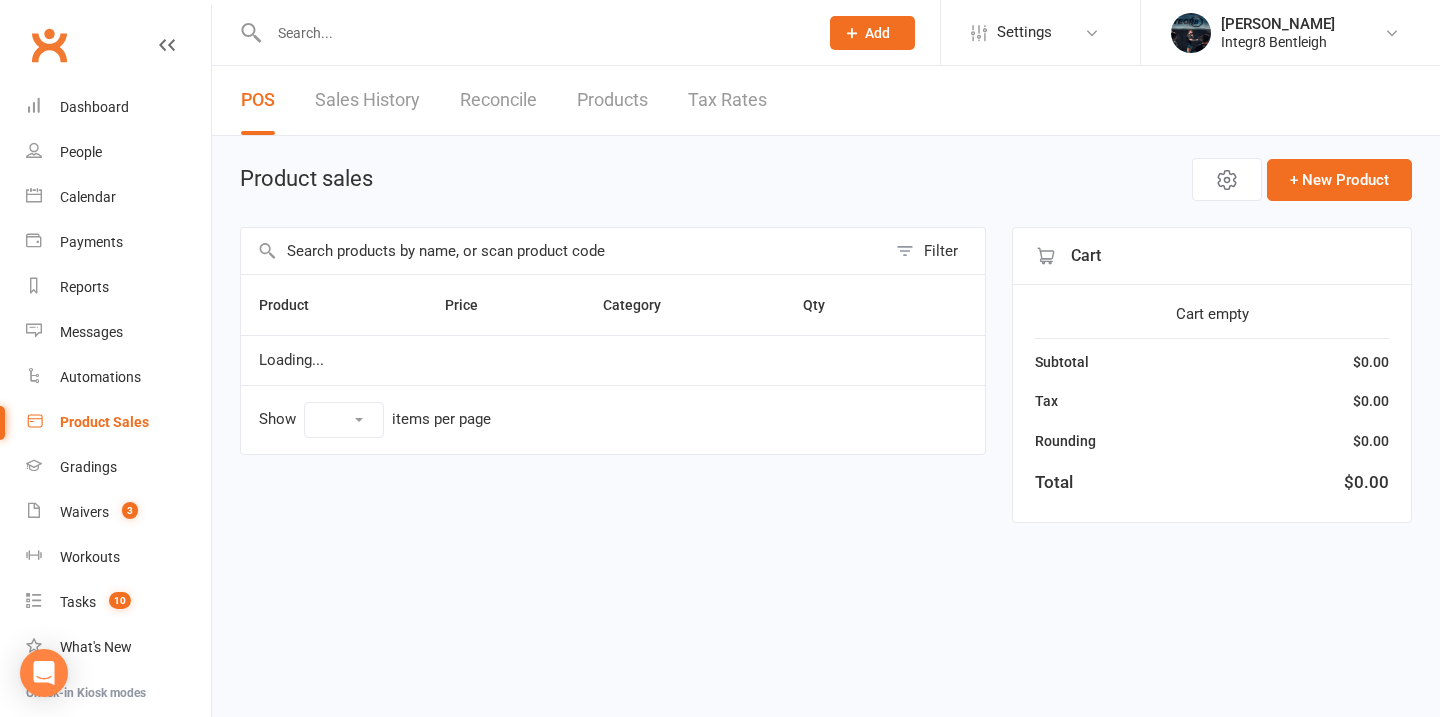 select on "10" 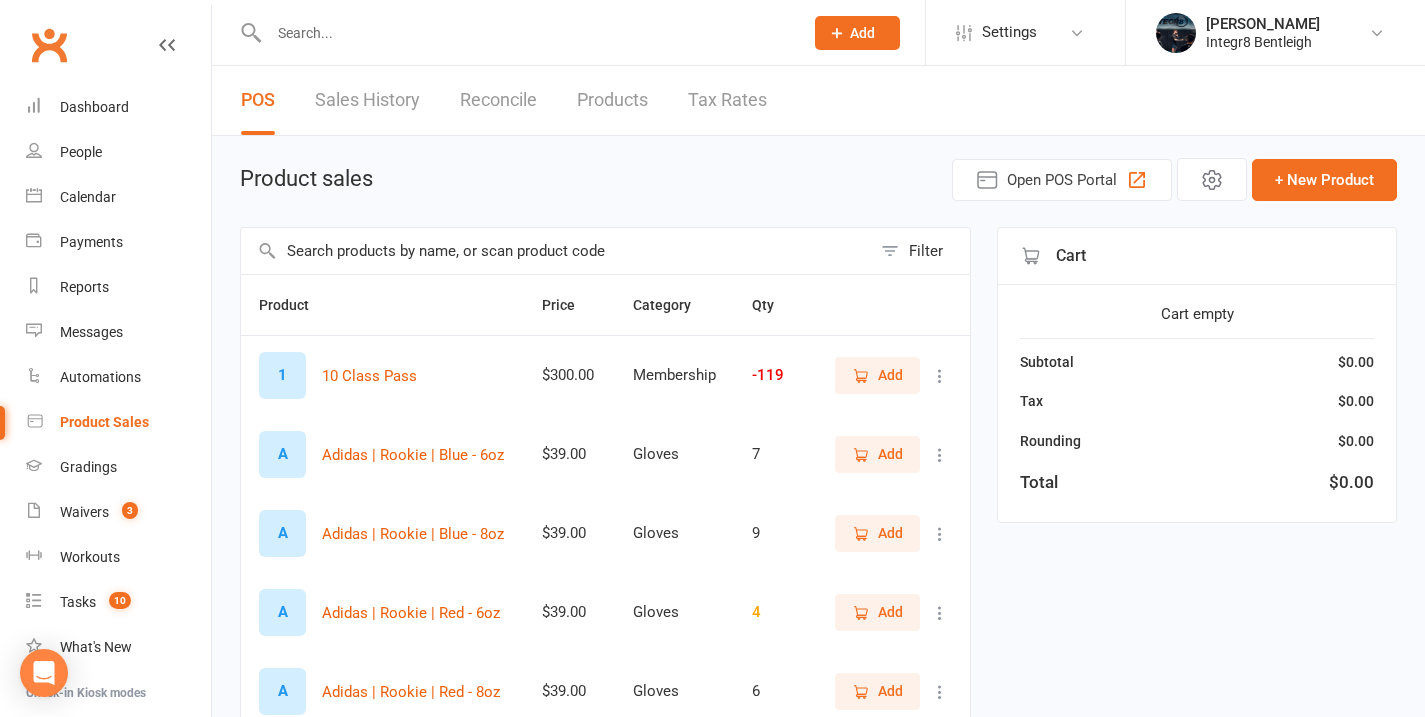 click on "Reconcile" at bounding box center (498, 100) 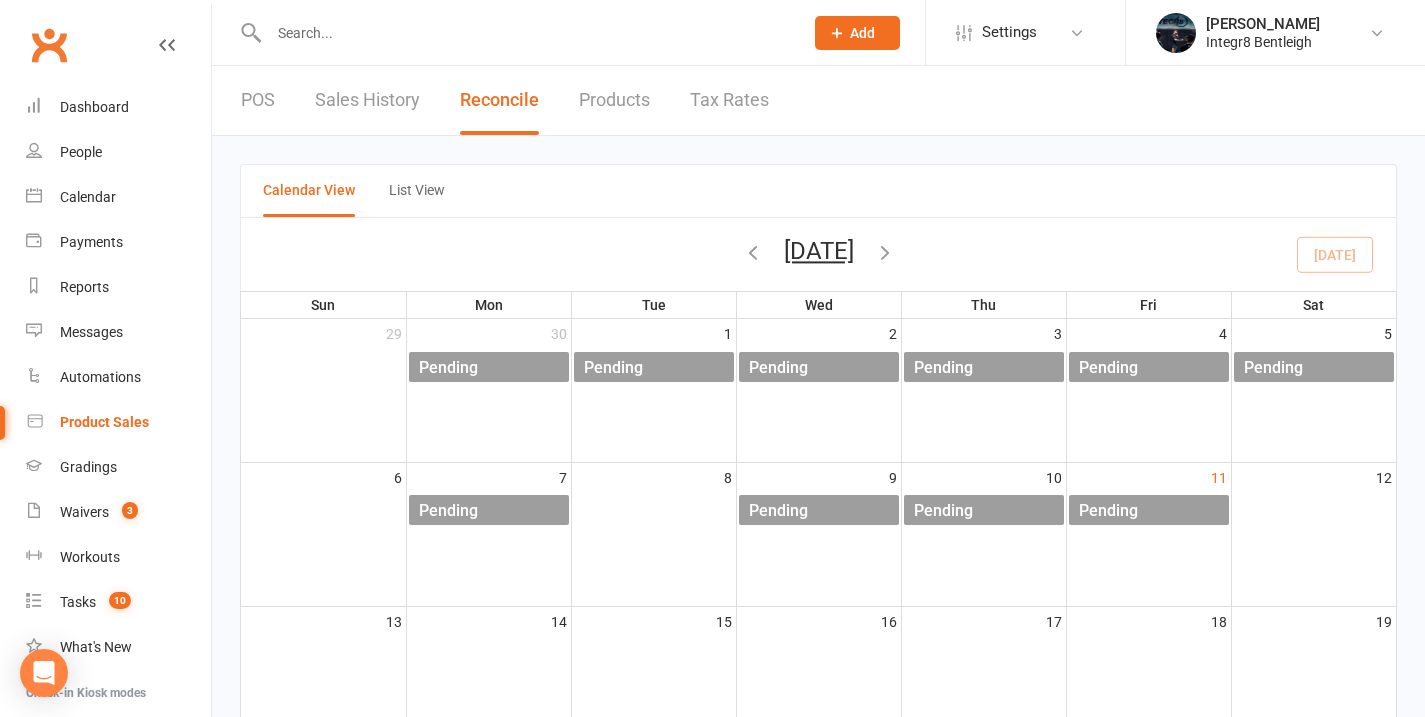 click on "Sales History" at bounding box center (367, 100) 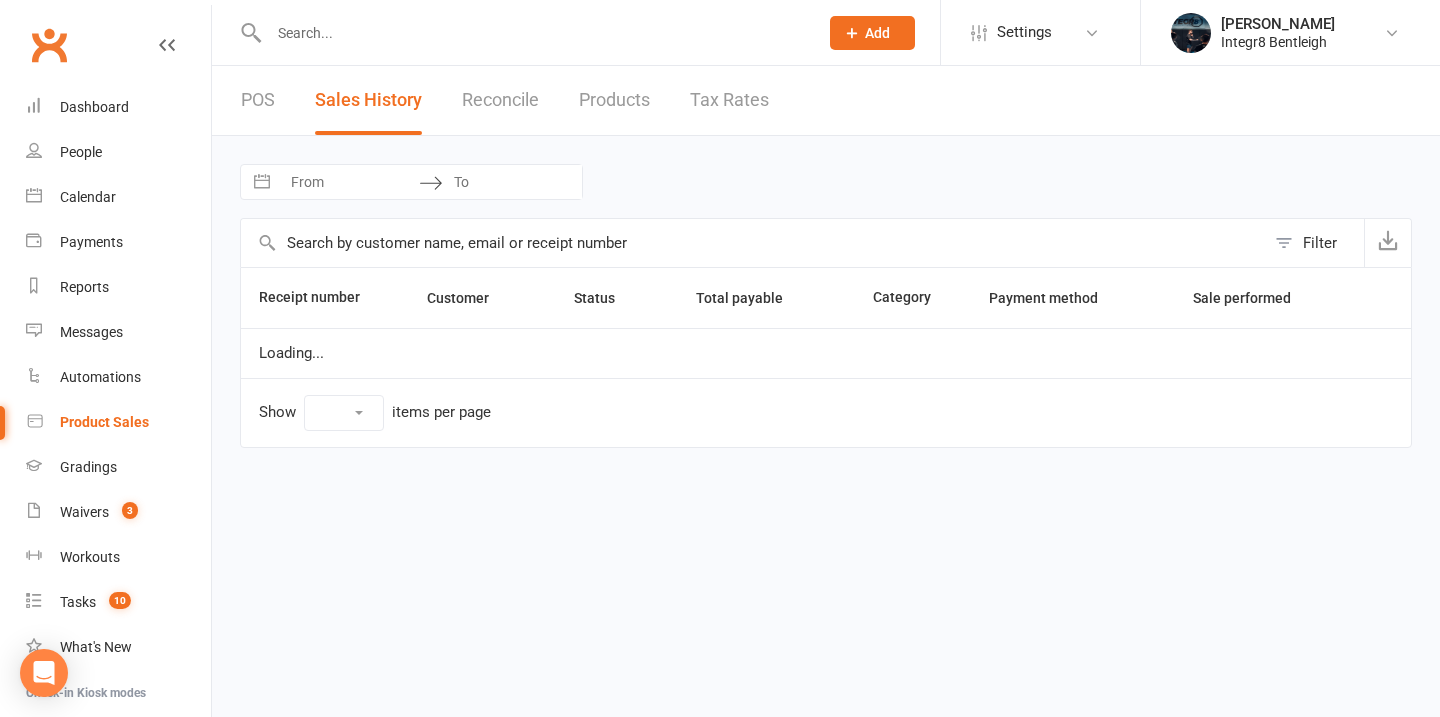 select on "100" 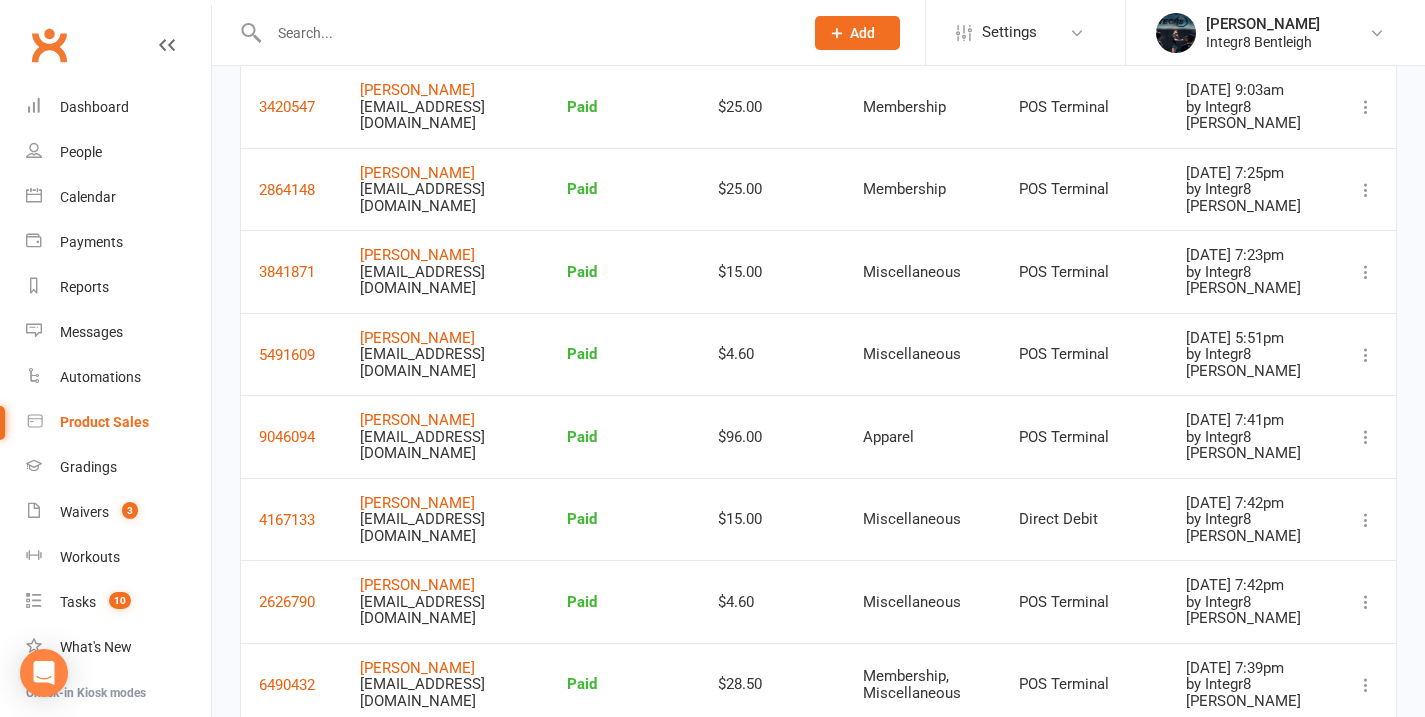 scroll, scrollTop: 4615, scrollLeft: 0, axis: vertical 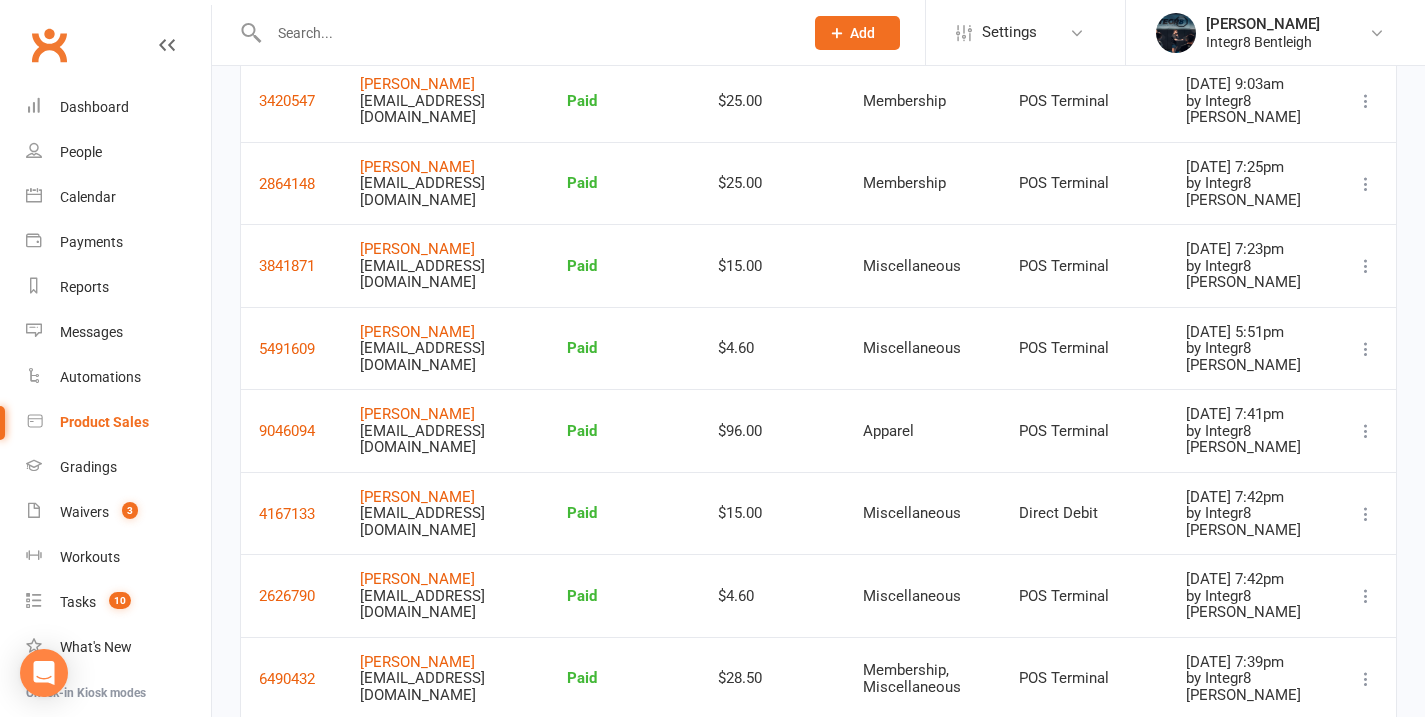 click at bounding box center [1366, -476] 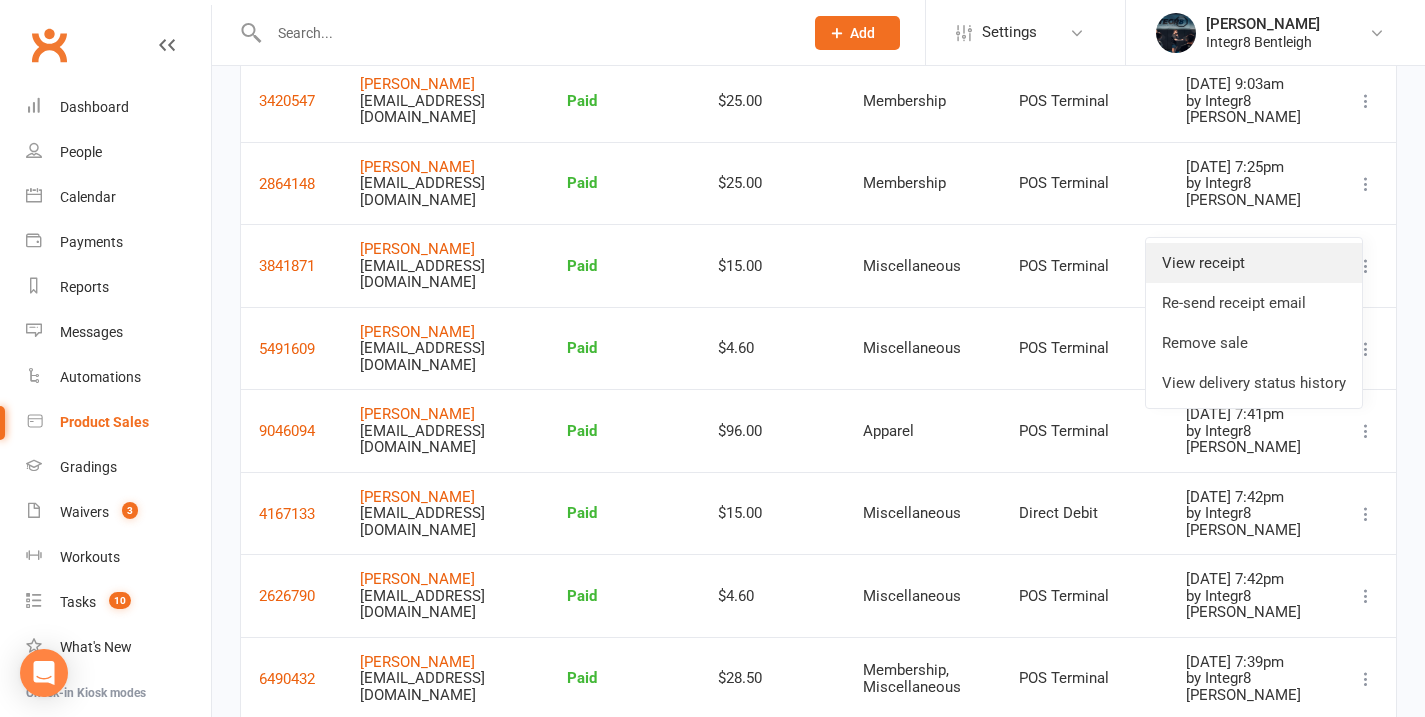 click on "View receipt" at bounding box center [1254, 263] 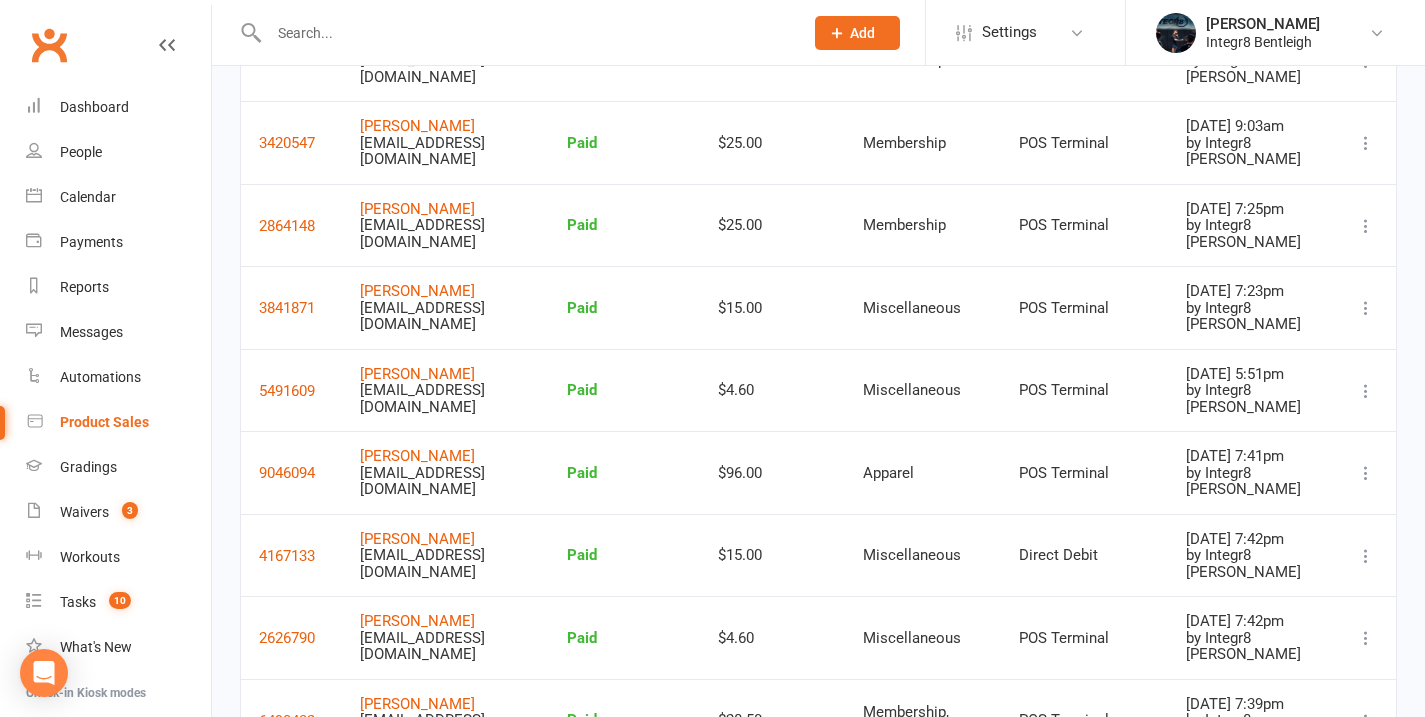 scroll, scrollTop: 4572, scrollLeft: 0, axis: vertical 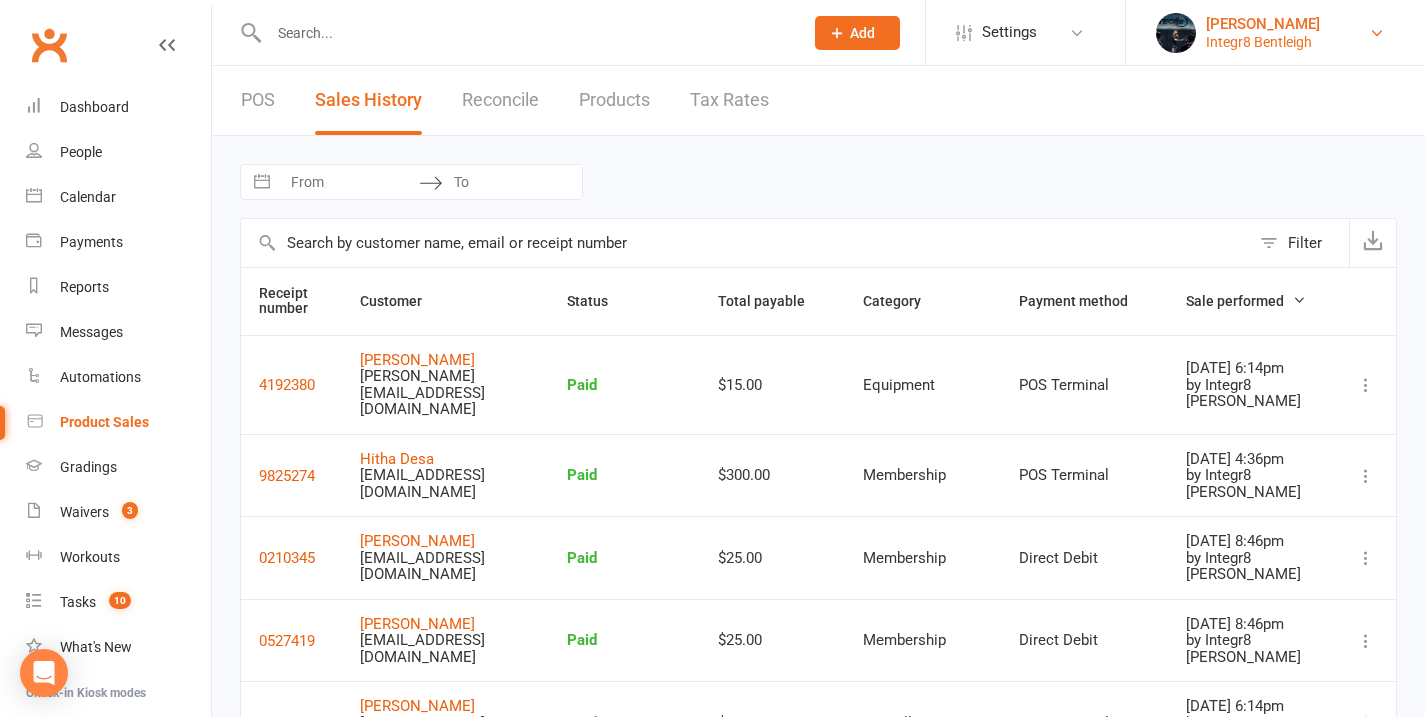 click on "[PERSON_NAME] Integr8 Bentleigh" at bounding box center (1275, 33) 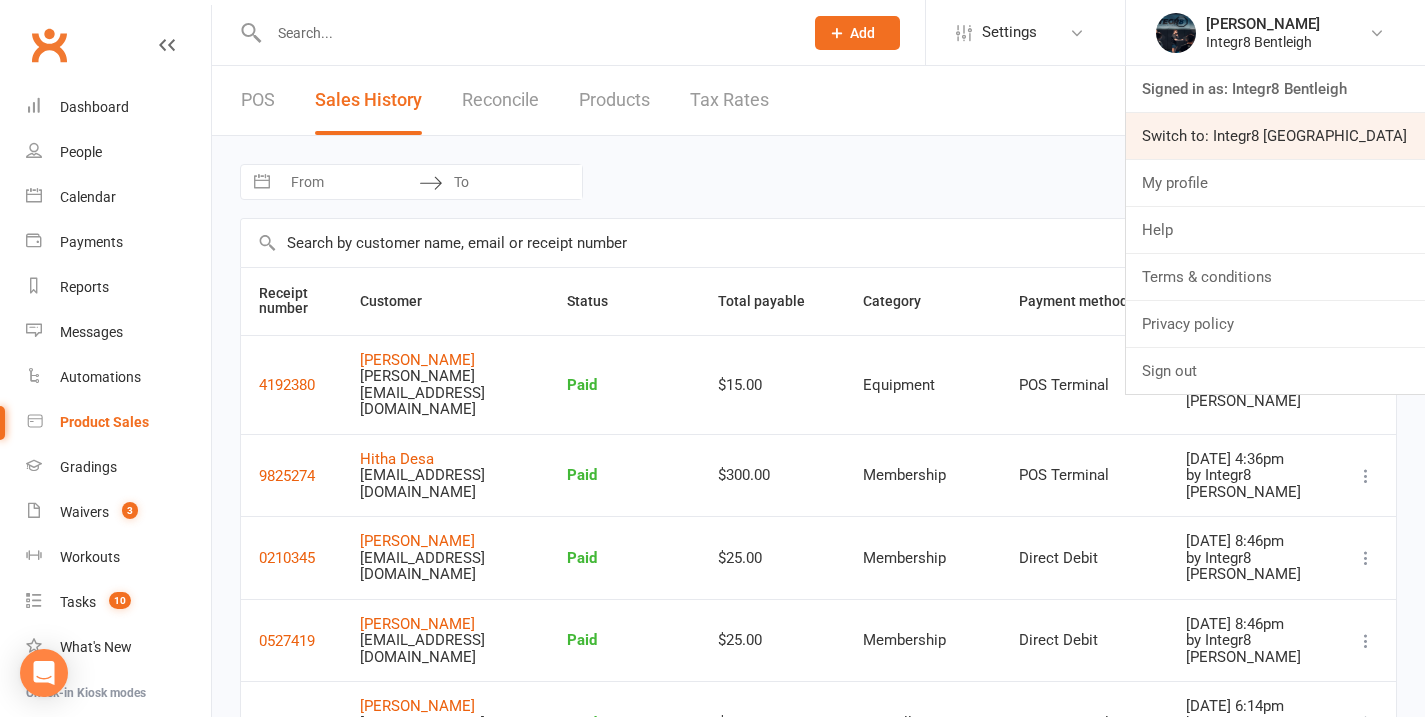 click on "Switch to: Integr8 [GEOGRAPHIC_DATA]" at bounding box center [1275, 136] 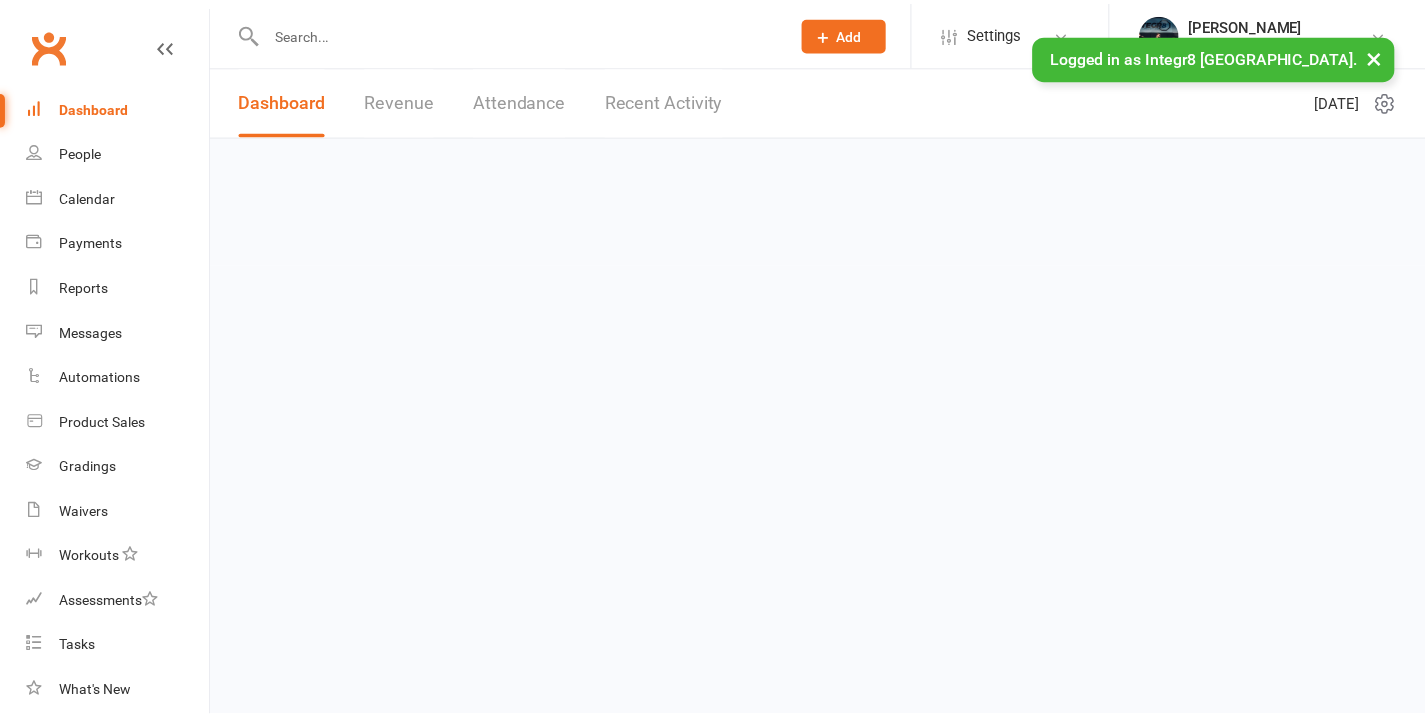 scroll, scrollTop: 0, scrollLeft: 0, axis: both 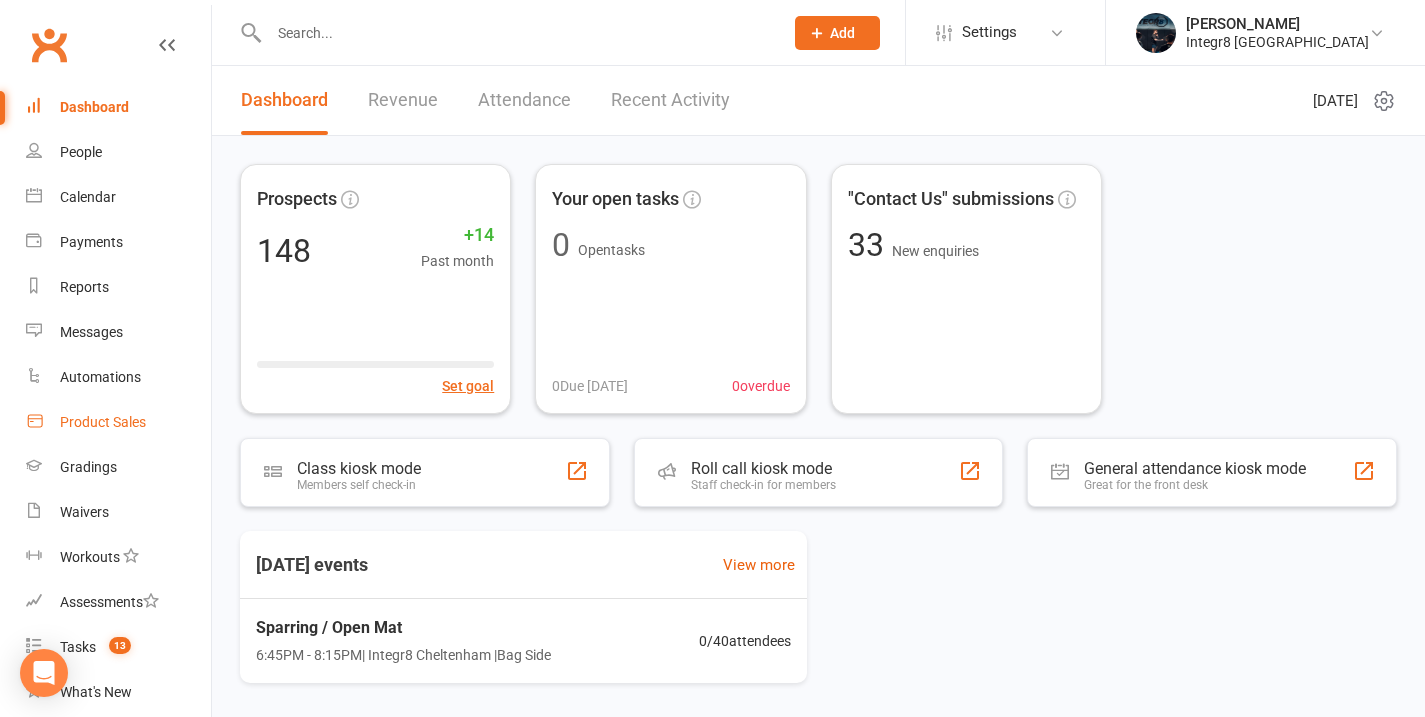 click on "Product Sales" at bounding box center (118, 422) 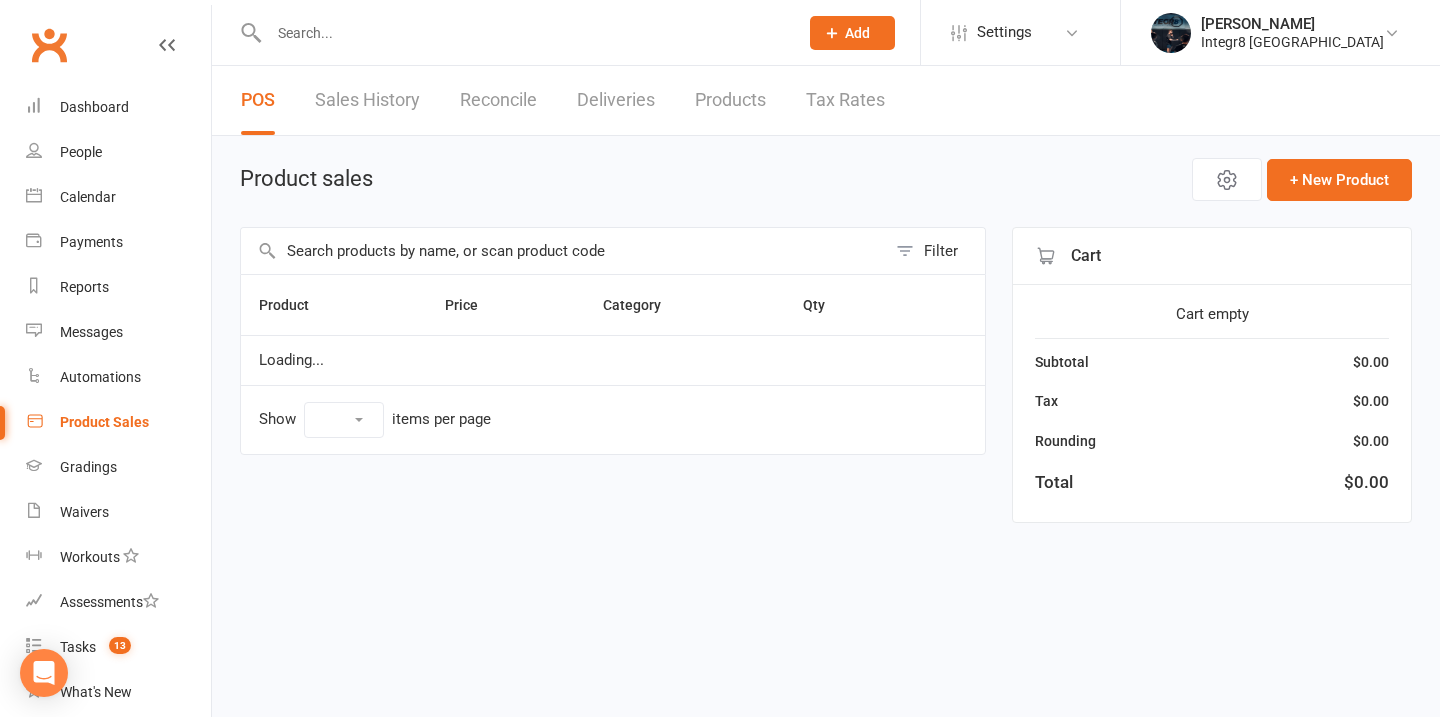 select on "10" 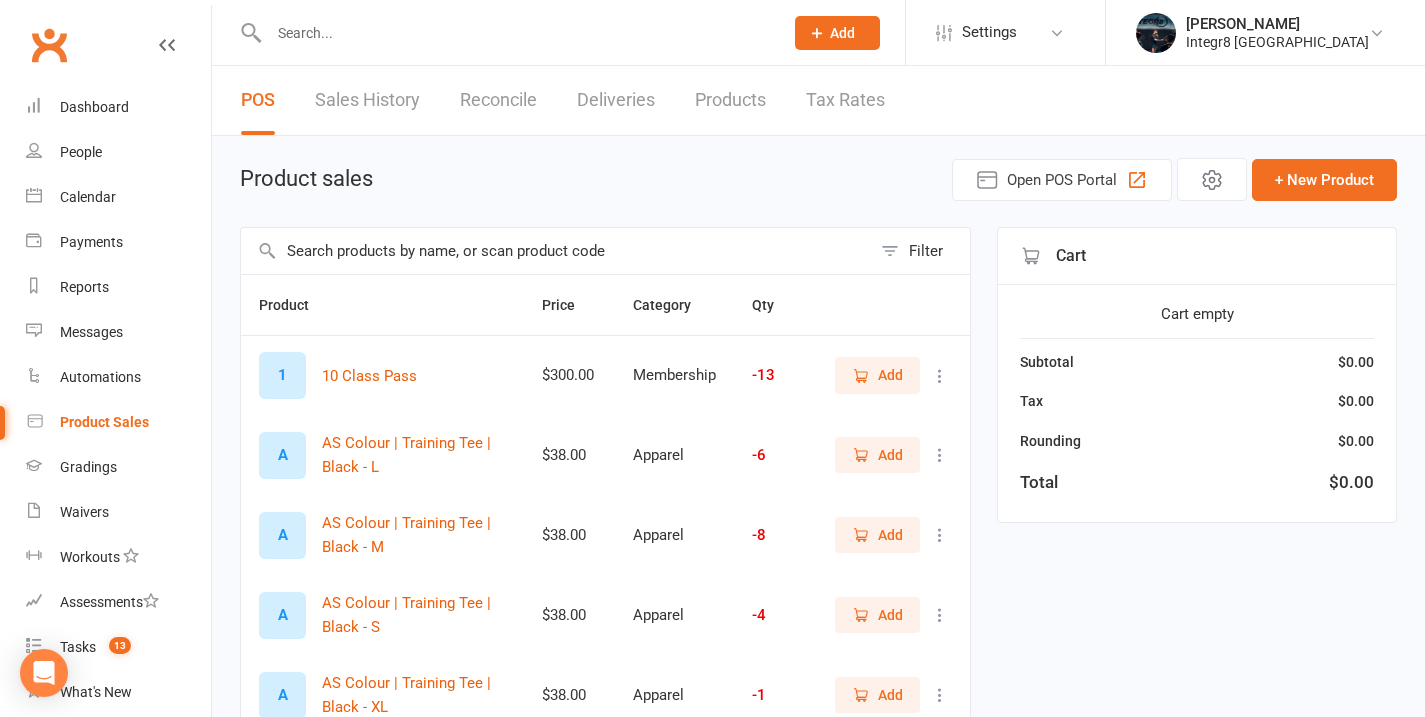 click on "Sales History" at bounding box center (367, 100) 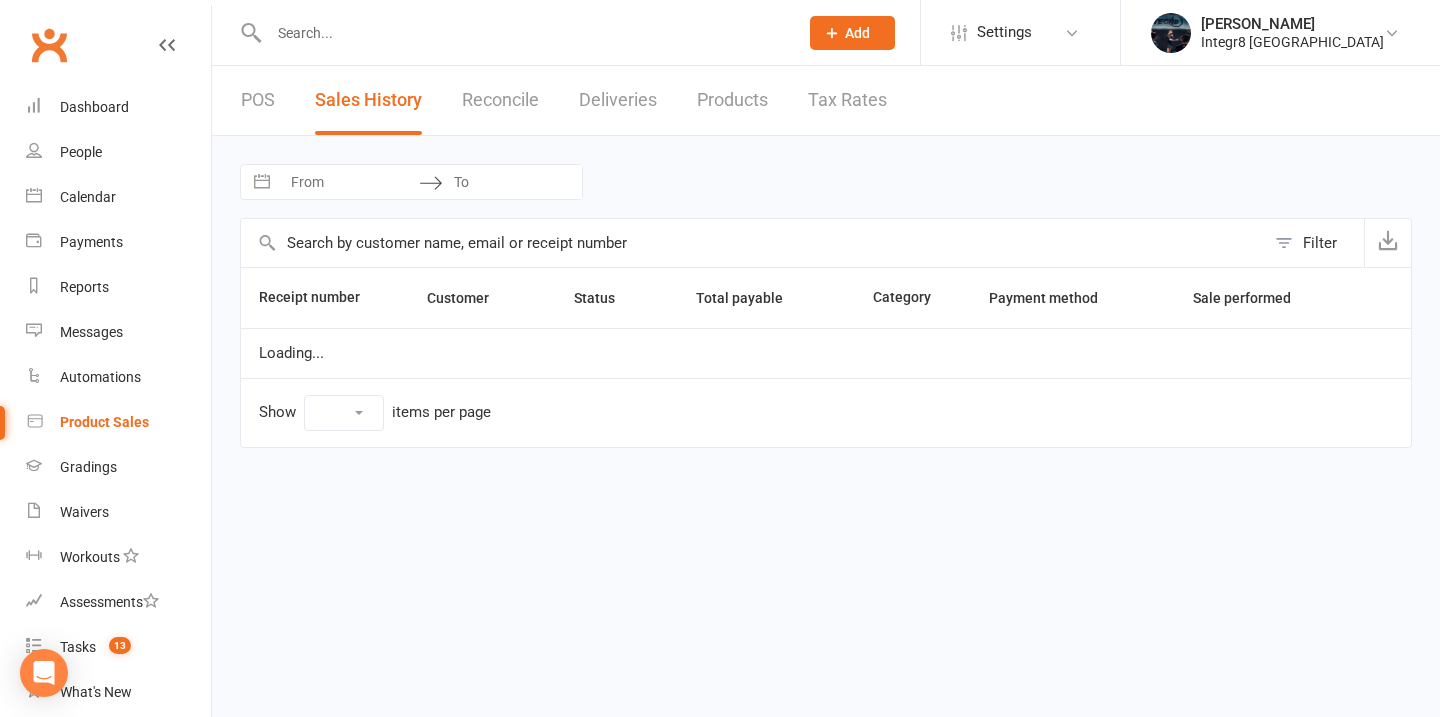 select on "25" 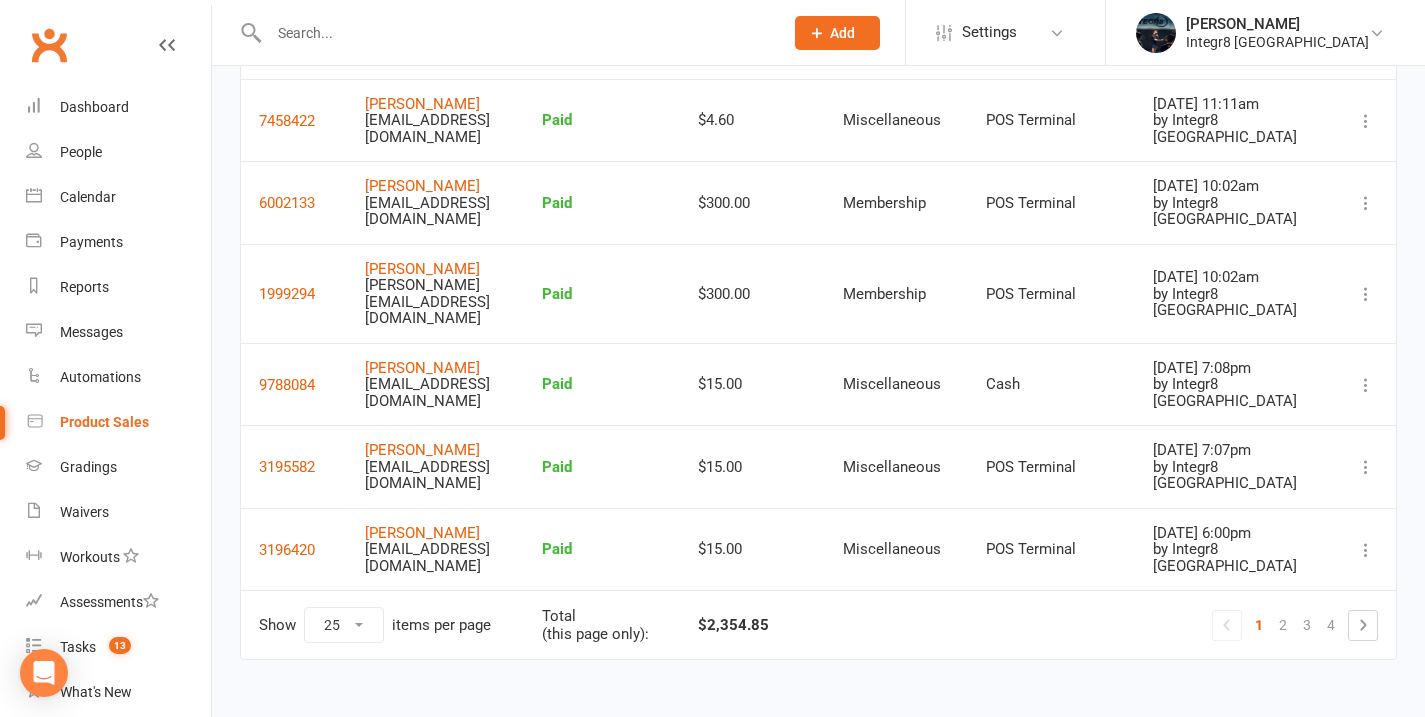 scroll, scrollTop: 2131, scrollLeft: 0, axis: vertical 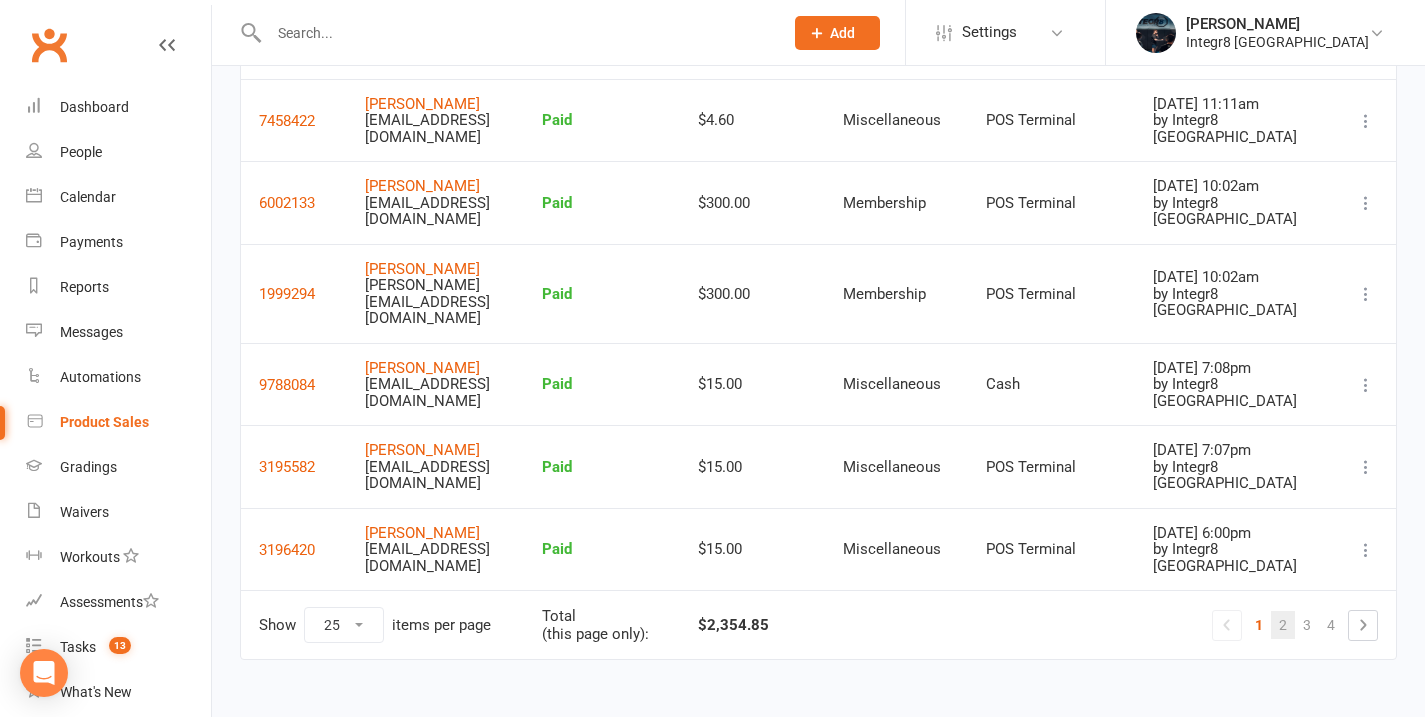 click on "2" at bounding box center (1283, 625) 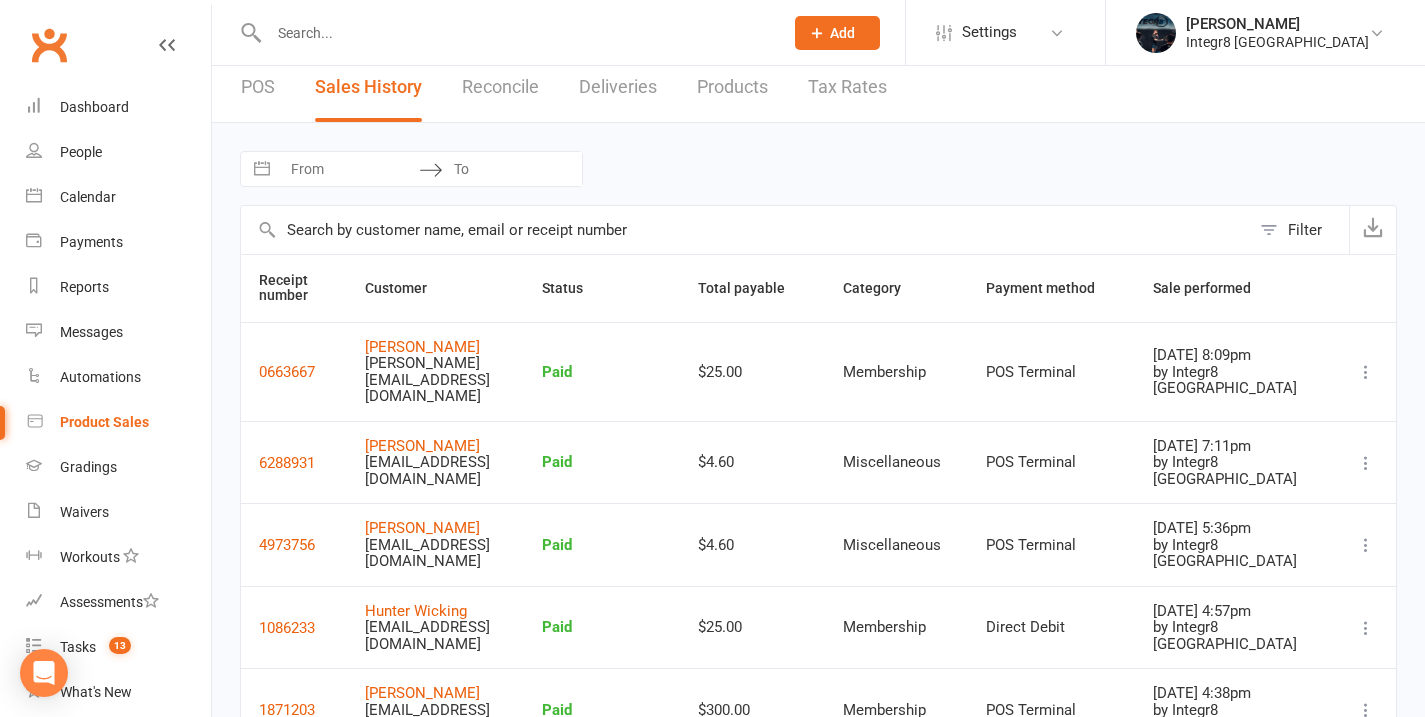 scroll, scrollTop: 0, scrollLeft: 0, axis: both 